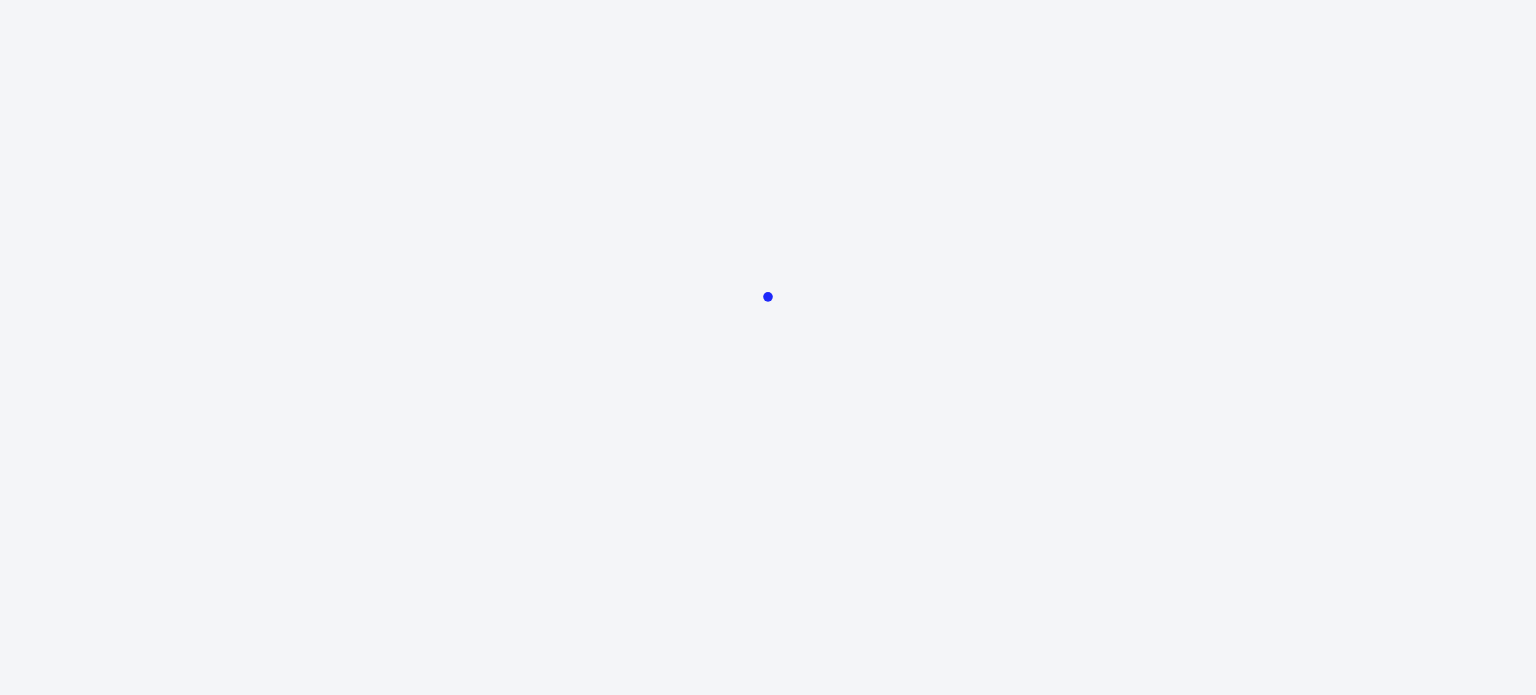 scroll, scrollTop: 0, scrollLeft: 0, axis: both 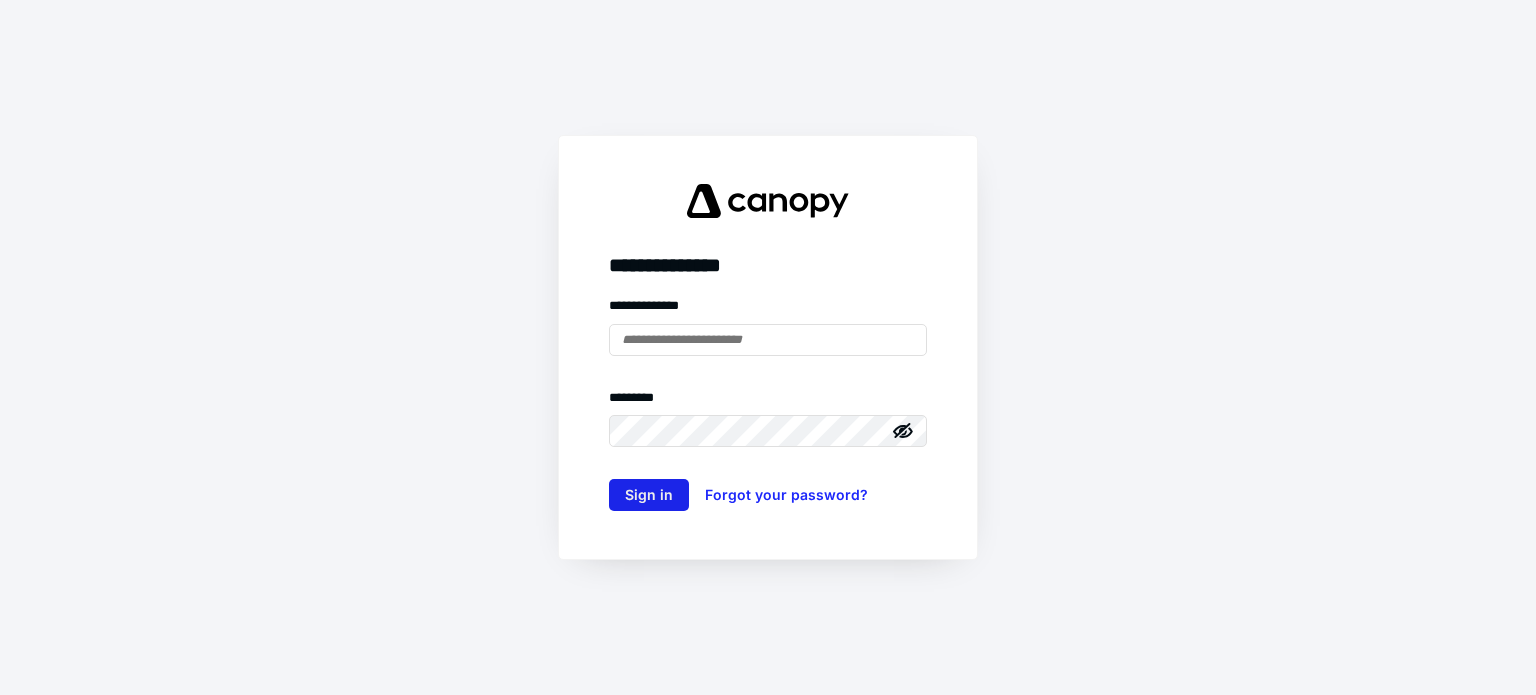 type on "**********" 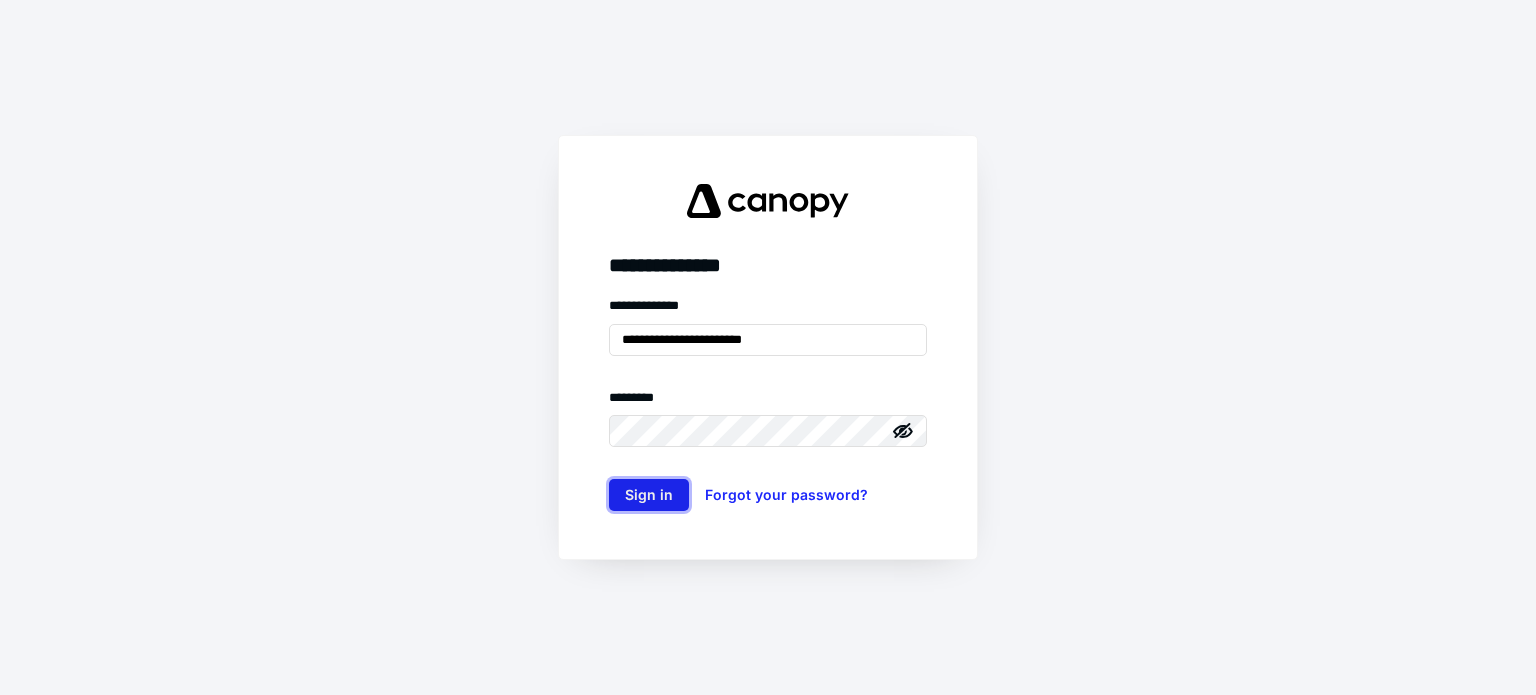 click on "Sign in" at bounding box center [649, 495] 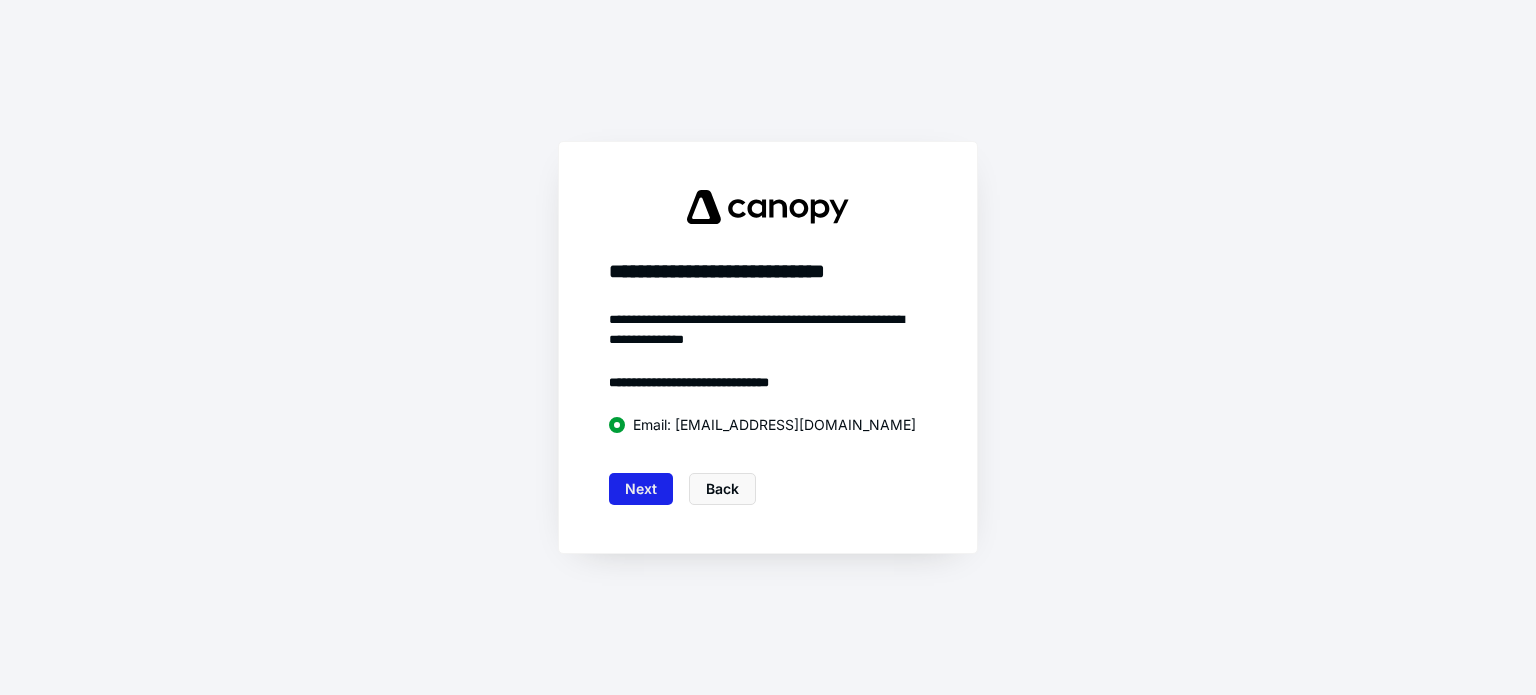 click on "Next" at bounding box center (641, 489) 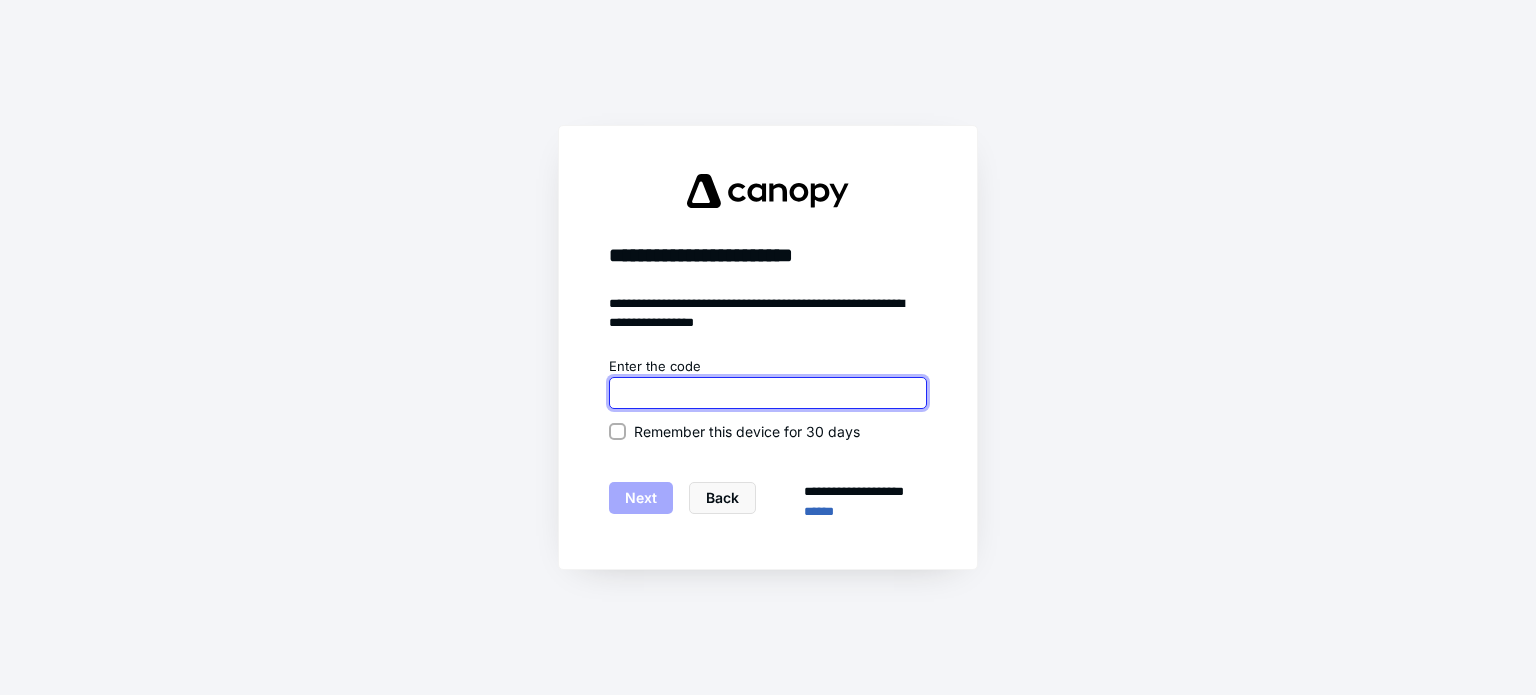 click at bounding box center [768, 393] 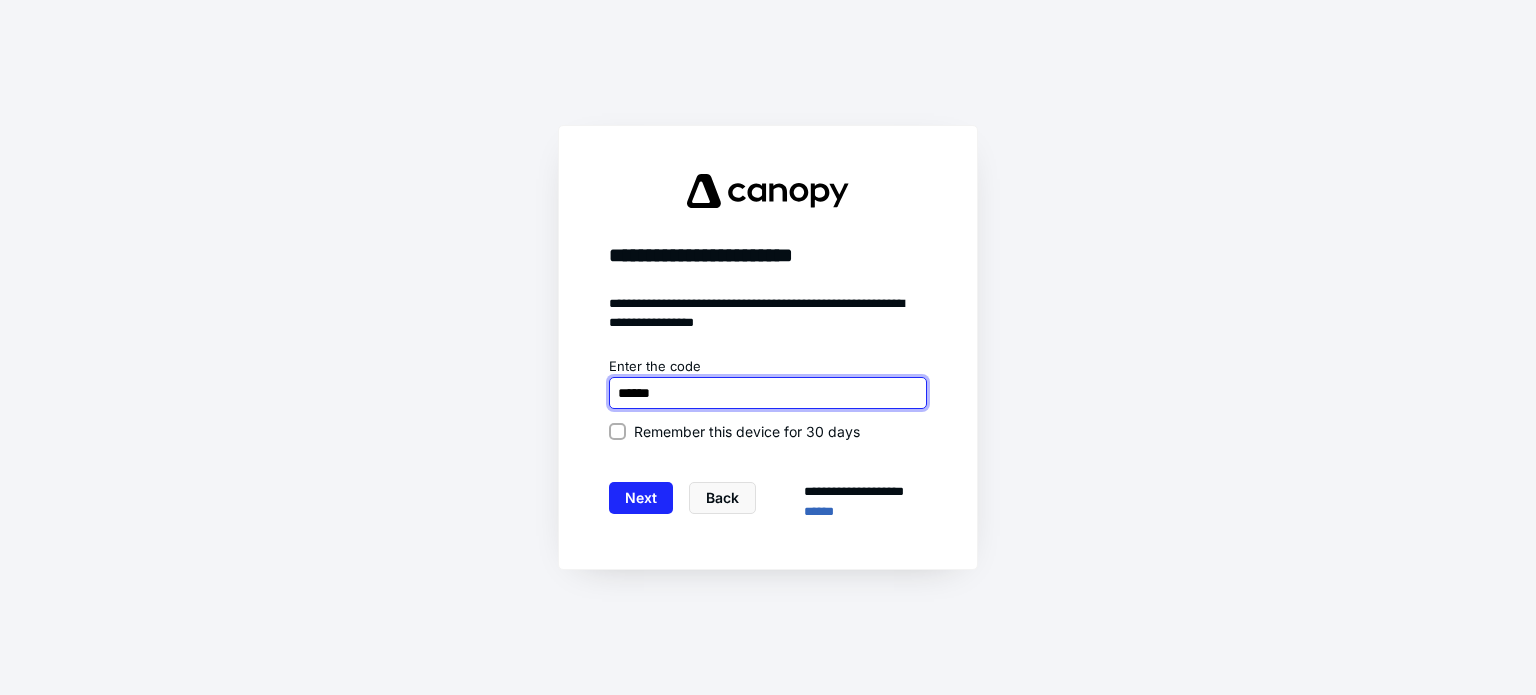 type on "******" 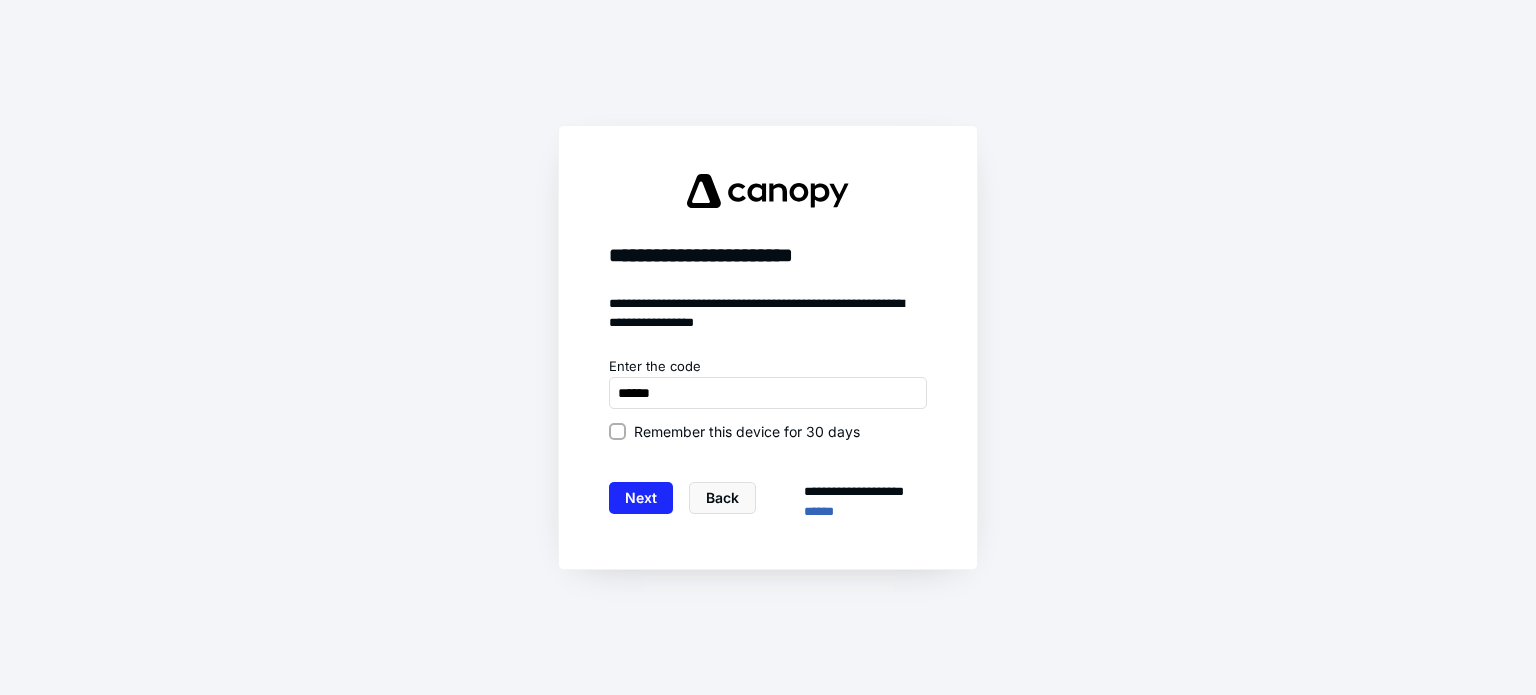 drag, startPoint x: 616, startPoint y: 431, endPoint x: 652, endPoint y: 464, distance: 48.83646 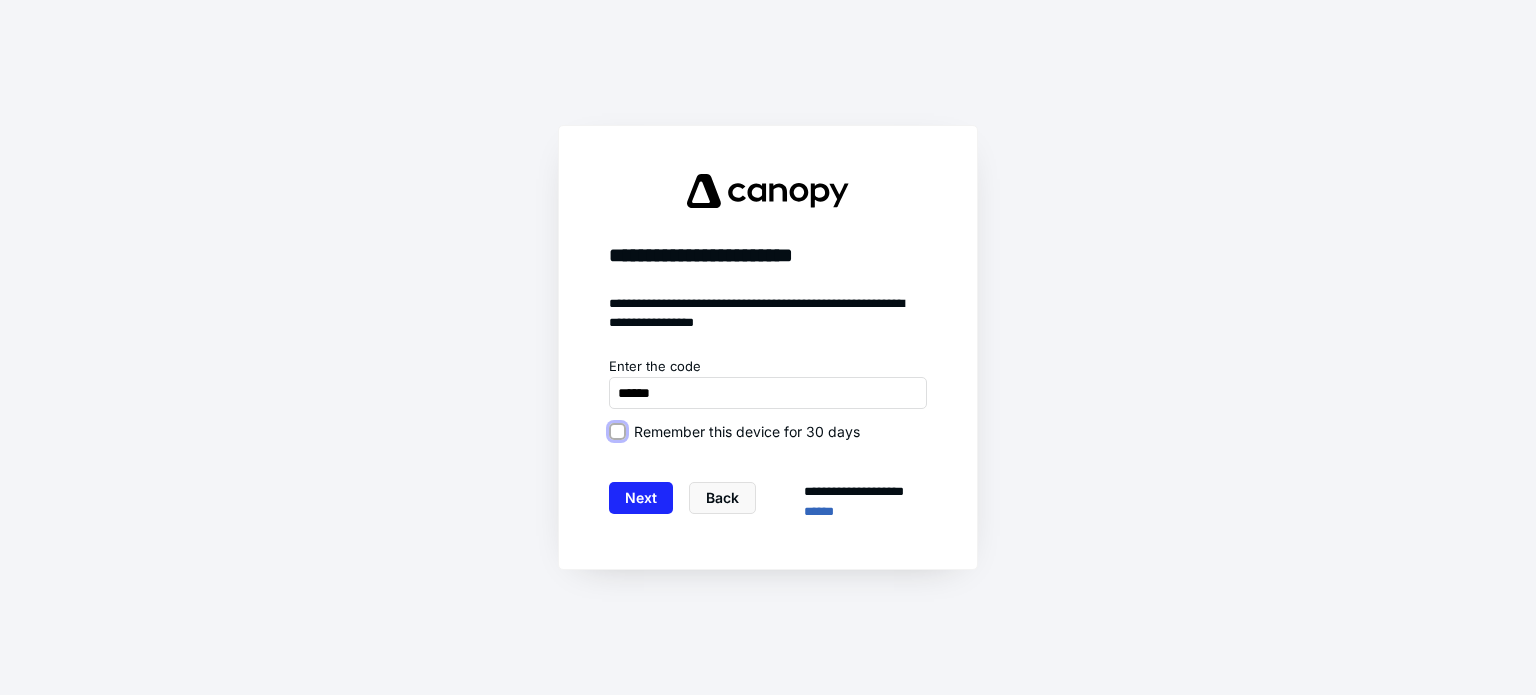 click on "Remember this device for 30 days" at bounding box center [617, 431] 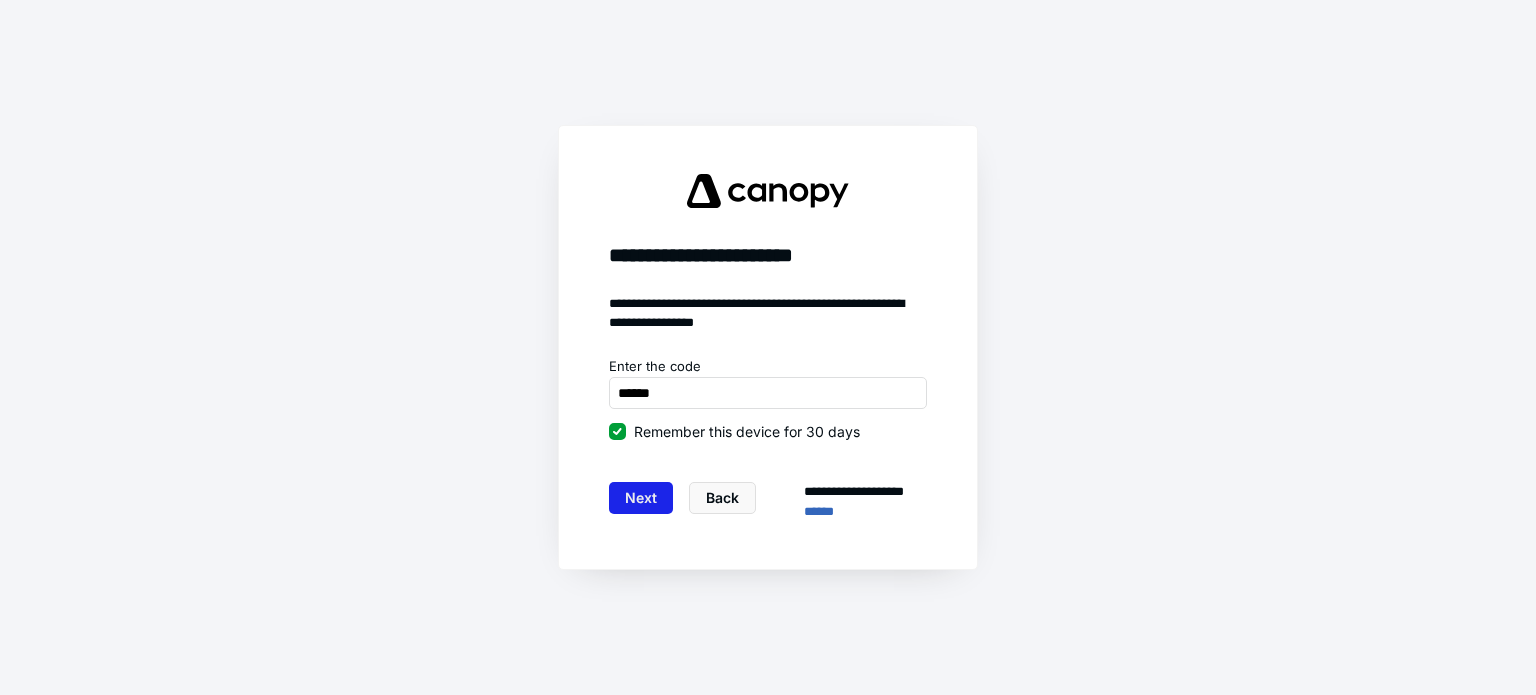 click on "Next" at bounding box center [641, 498] 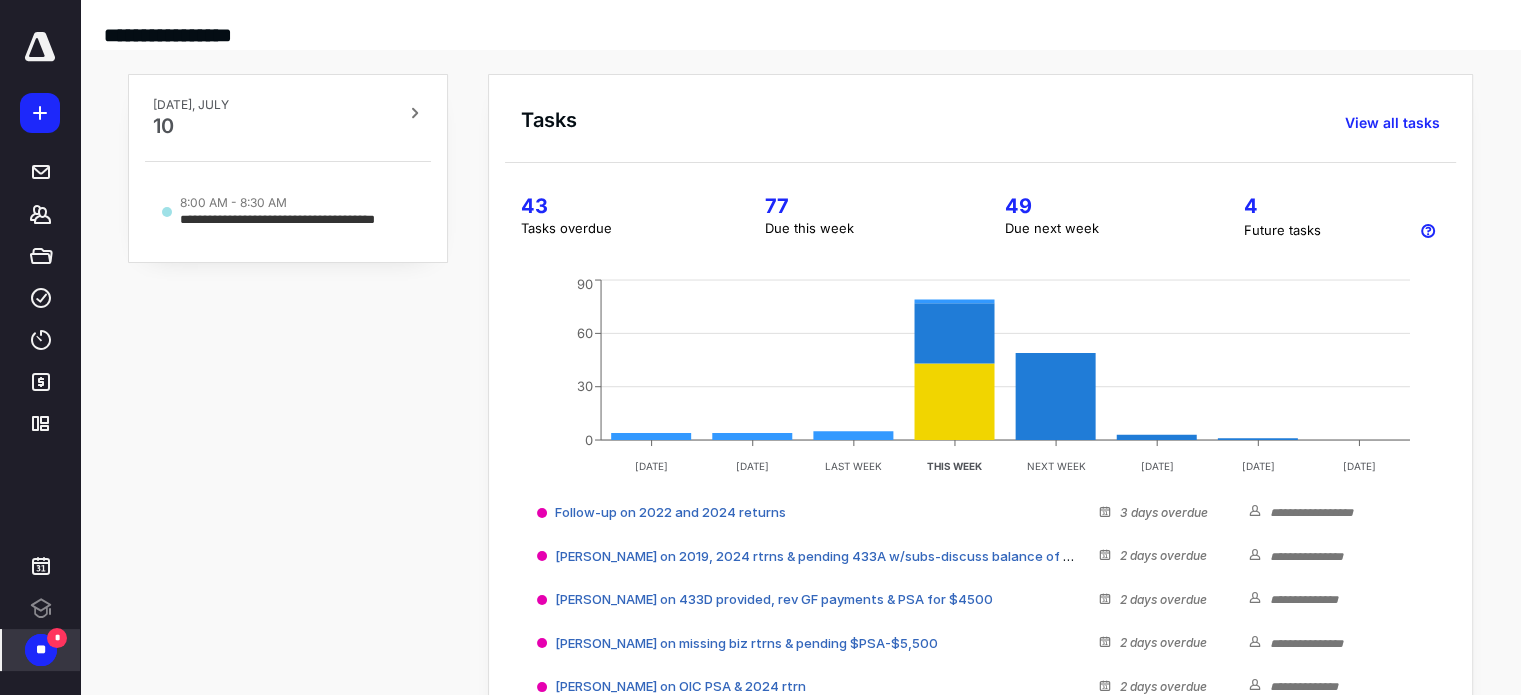 click on "**" at bounding box center [41, 650] 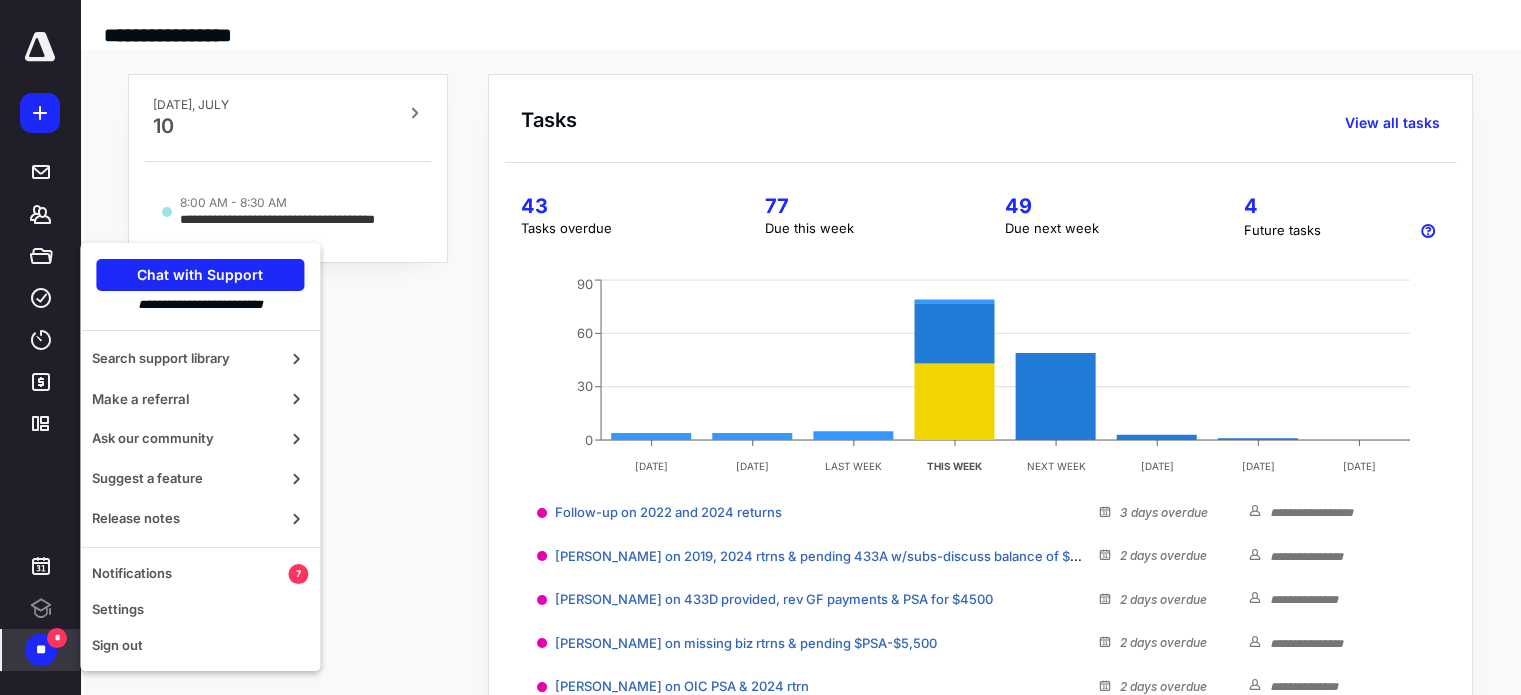 scroll, scrollTop: 0, scrollLeft: 0, axis: both 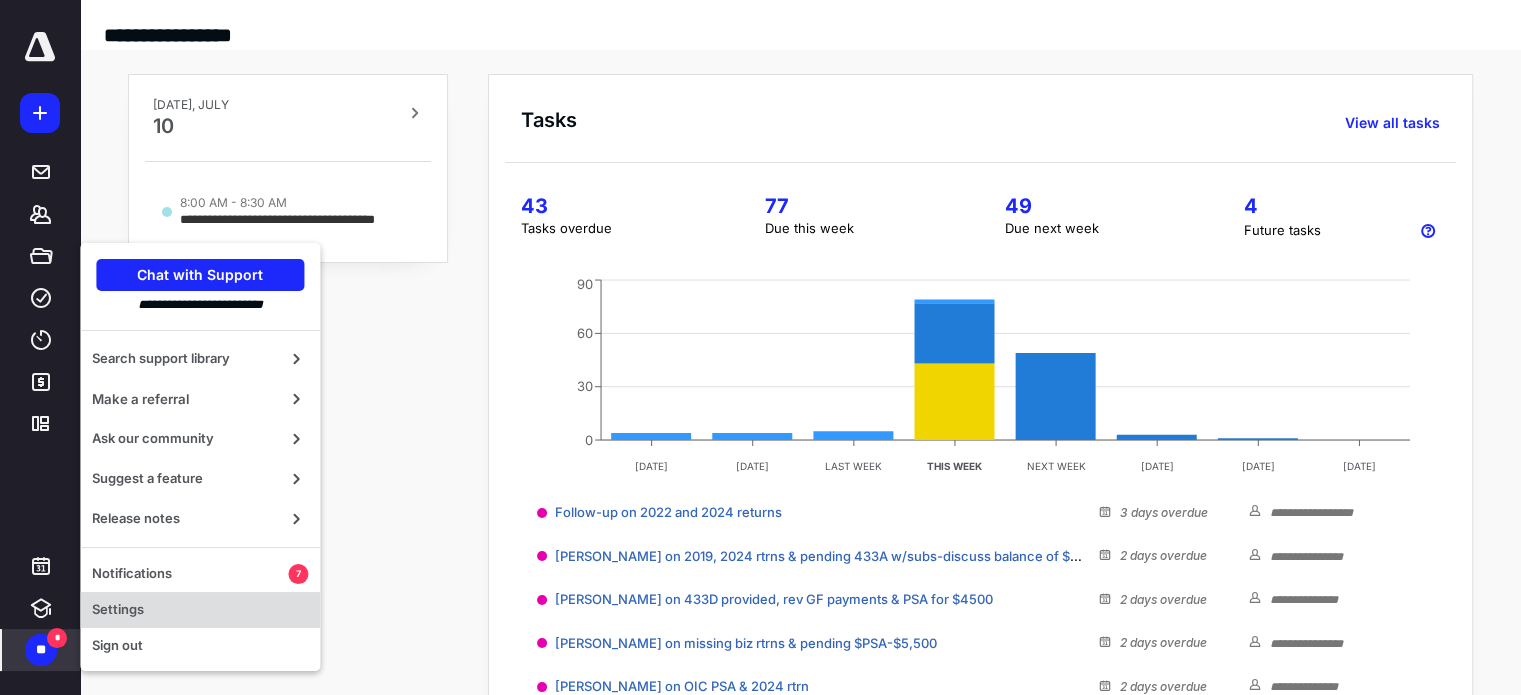 click on "Settings" at bounding box center (200, 610) 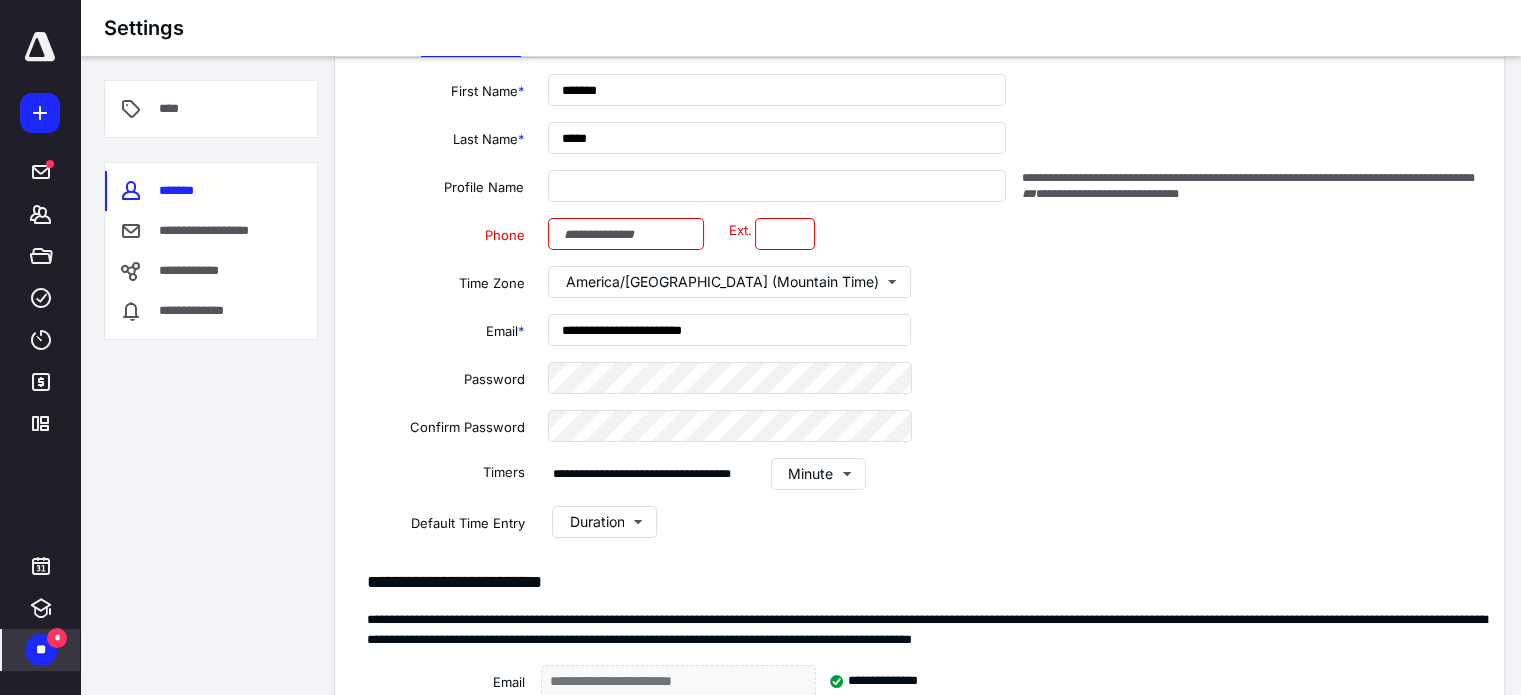 scroll, scrollTop: 200, scrollLeft: 0, axis: vertical 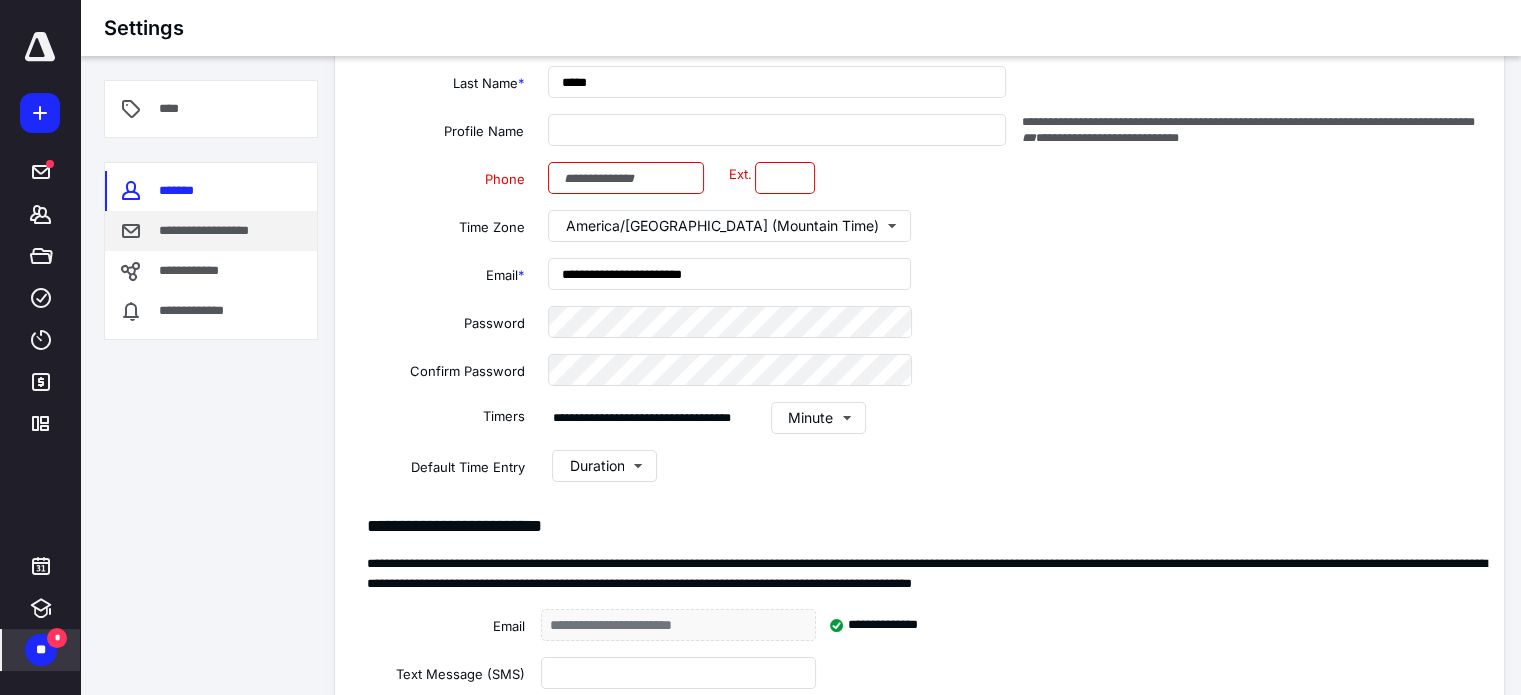 click on "**********" at bounding box center [218, 231] 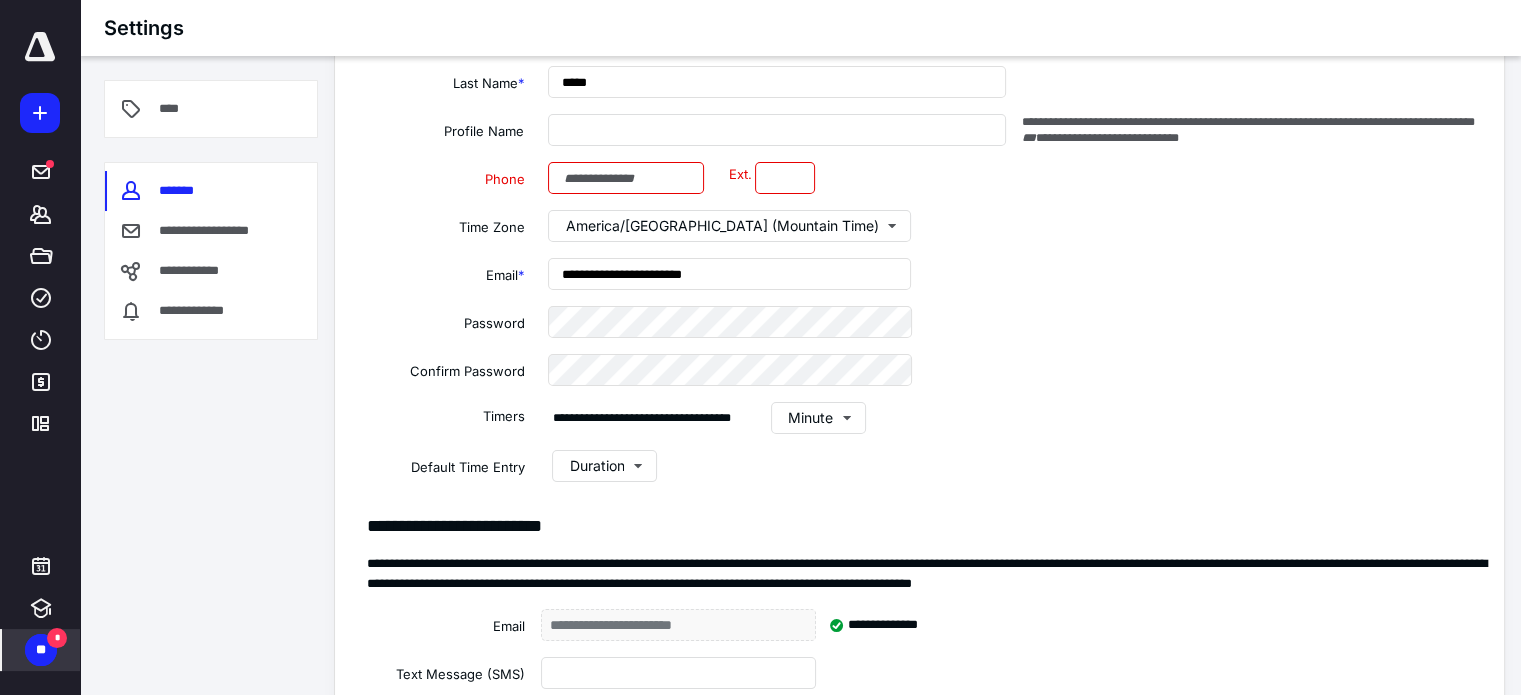 scroll, scrollTop: 0, scrollLeft: 0, axis: both 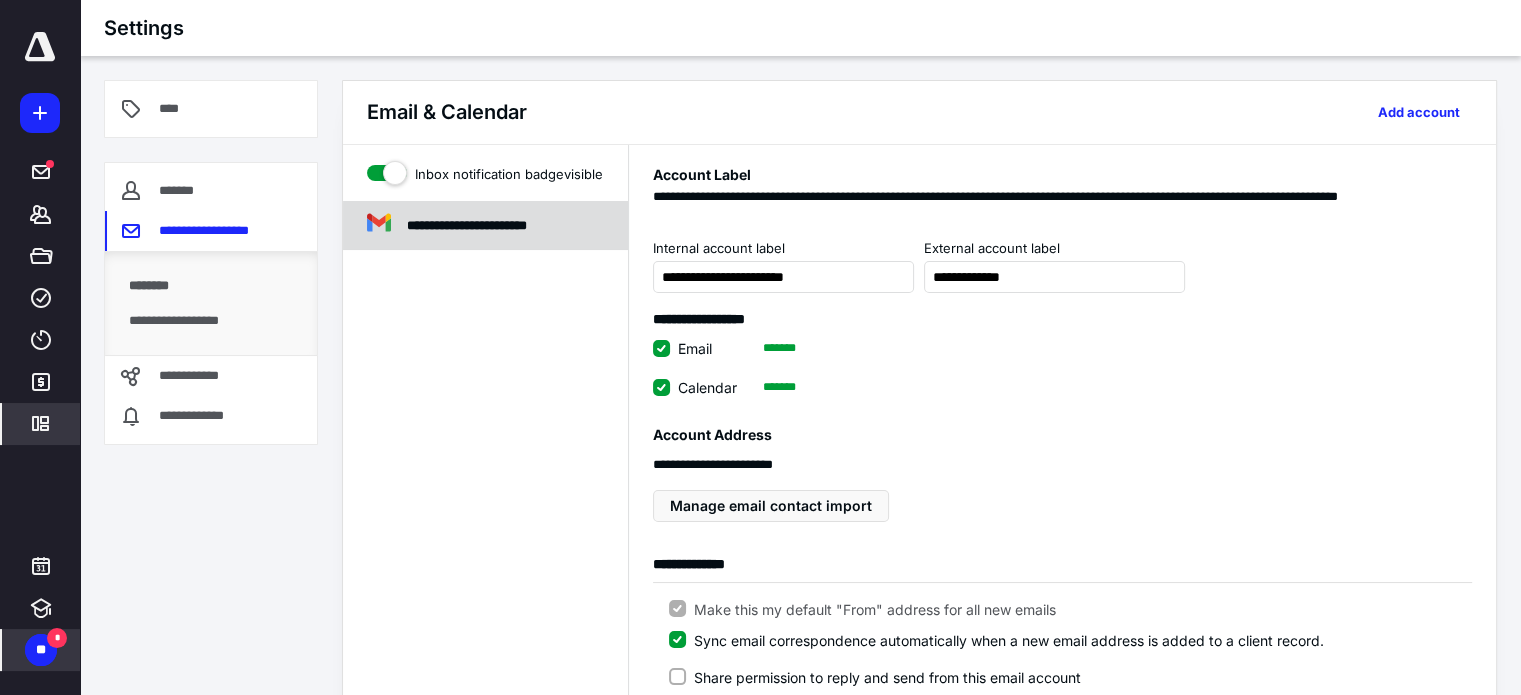click on "**********" at bounding box center [494, 226] 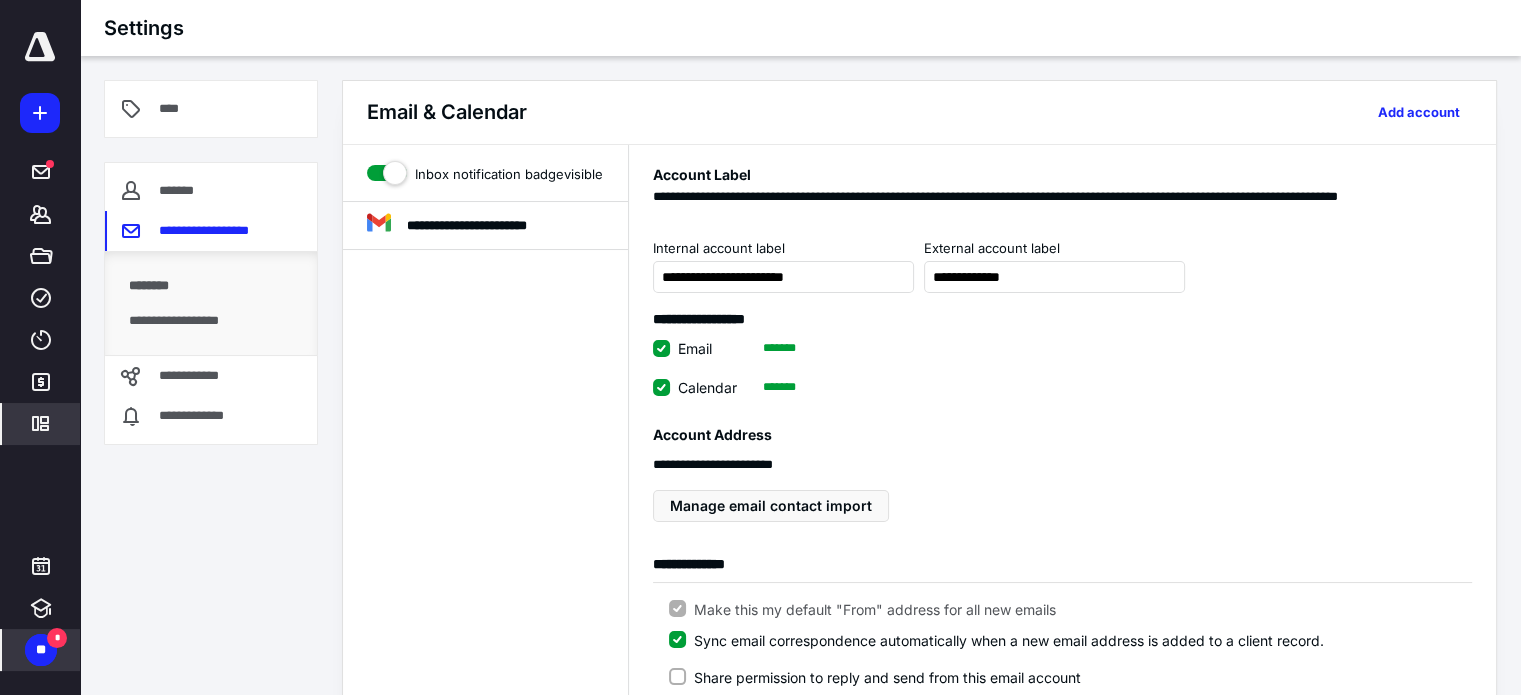 click on "*******" at bounding box center [786, 345] 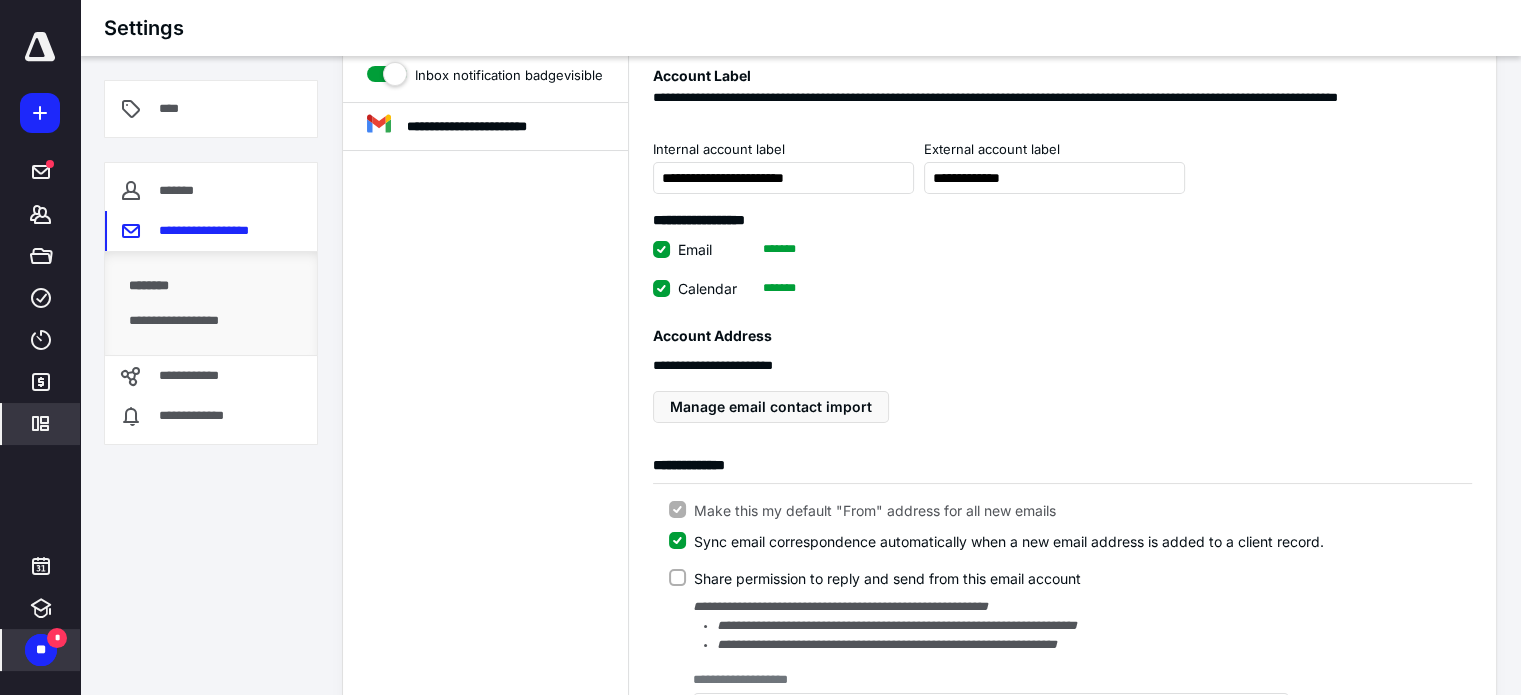 scroll, scrollTop: 100, scrollLeft: 0, axis: vertical 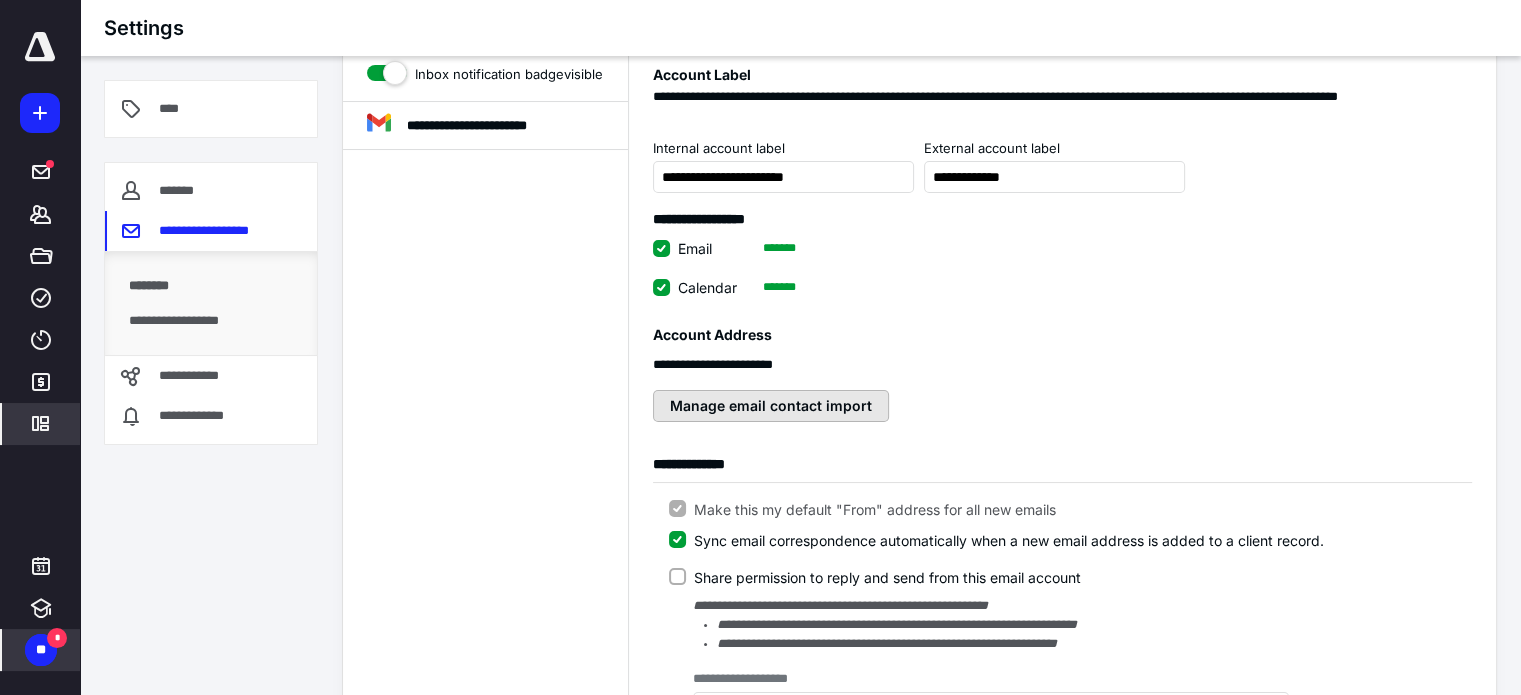 click on "Manage email contact import" at bounding box center (771, 406) 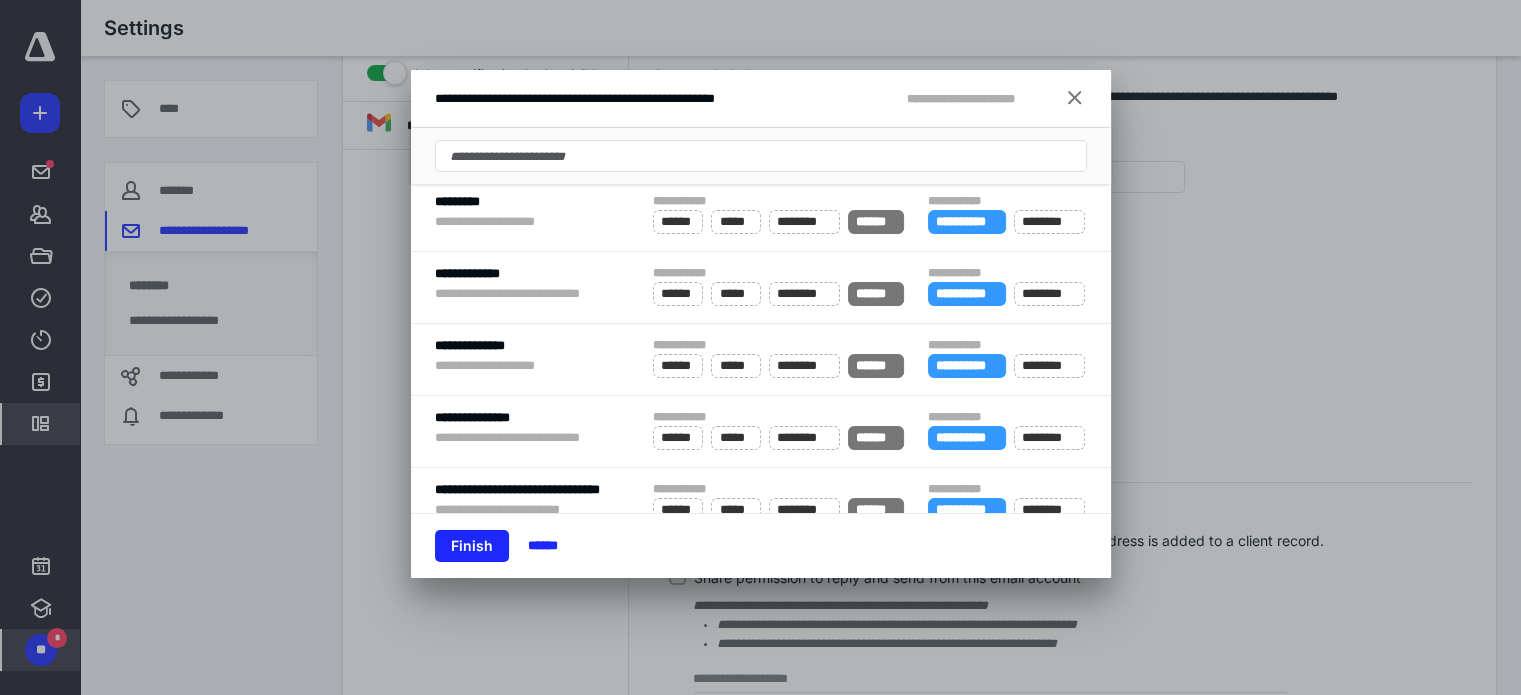 scroll, scrollTop: 4900, scrollLeft: 0, axis: vertical 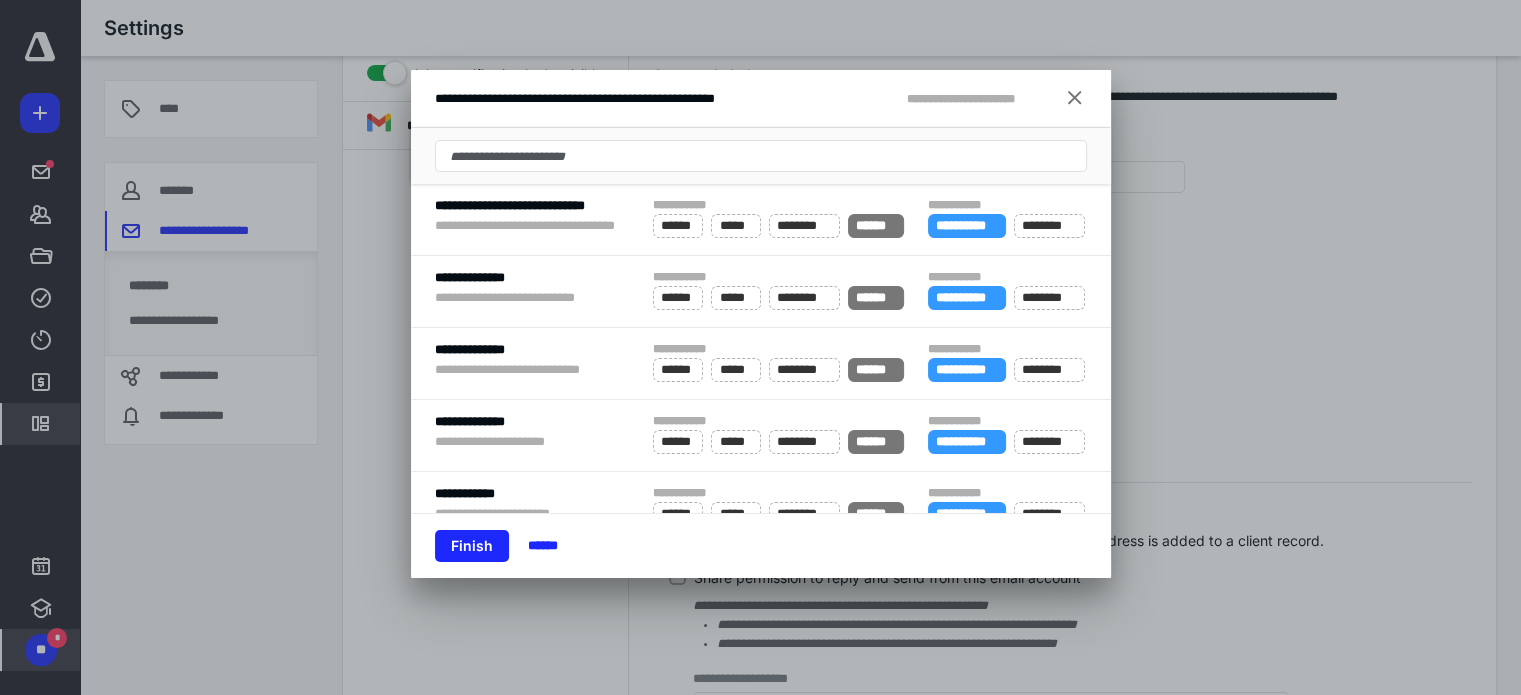 click on "******" at bounding box center (876, 298) 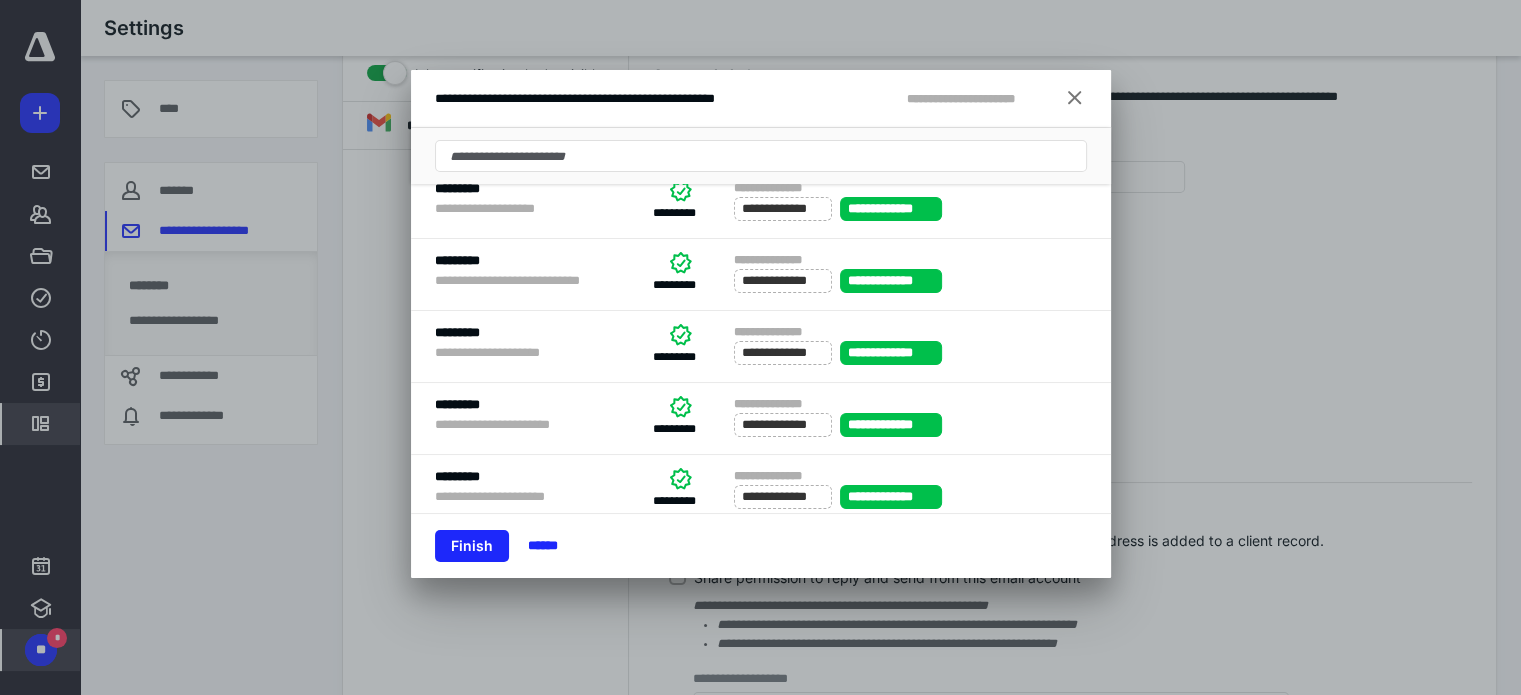 scroll, scrollTop: 1183, scrollLeft: 0, axis: vertical 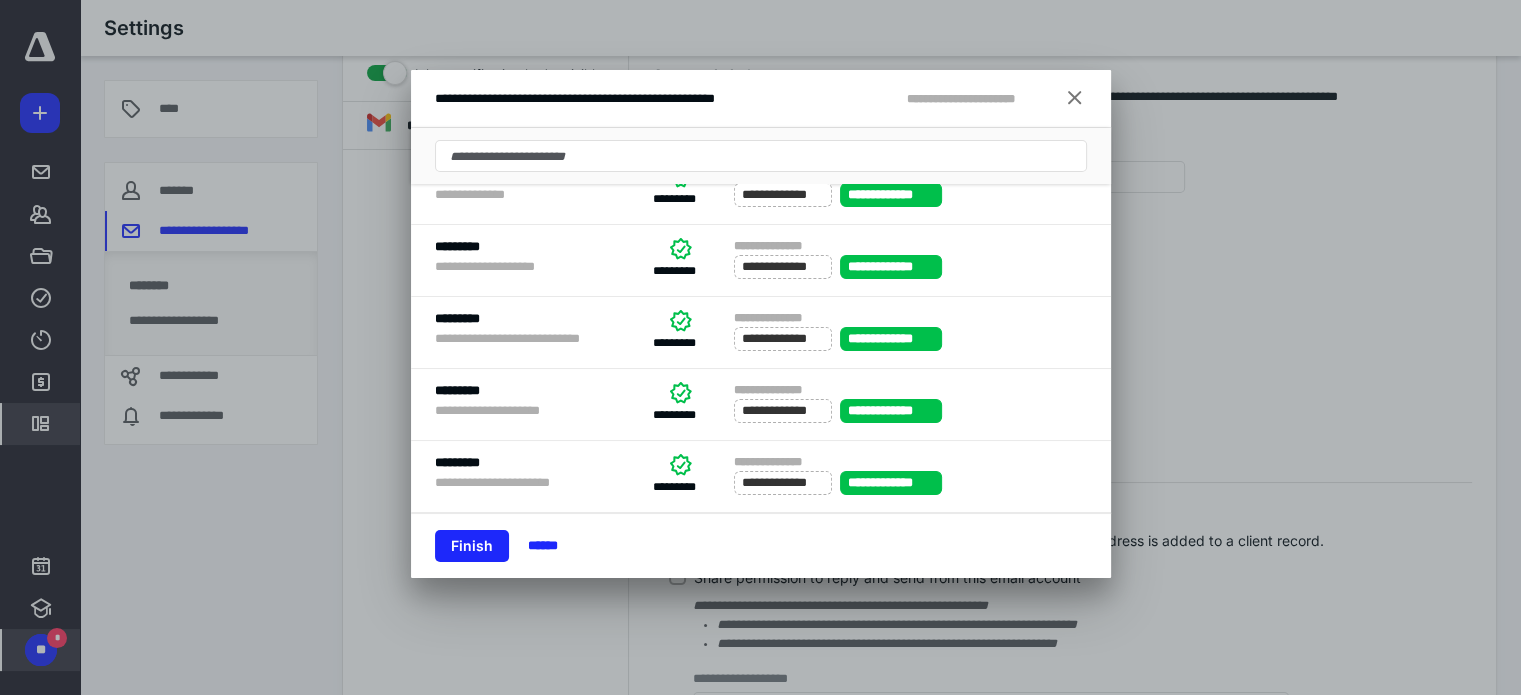 click at bounding box center (1075, 99) 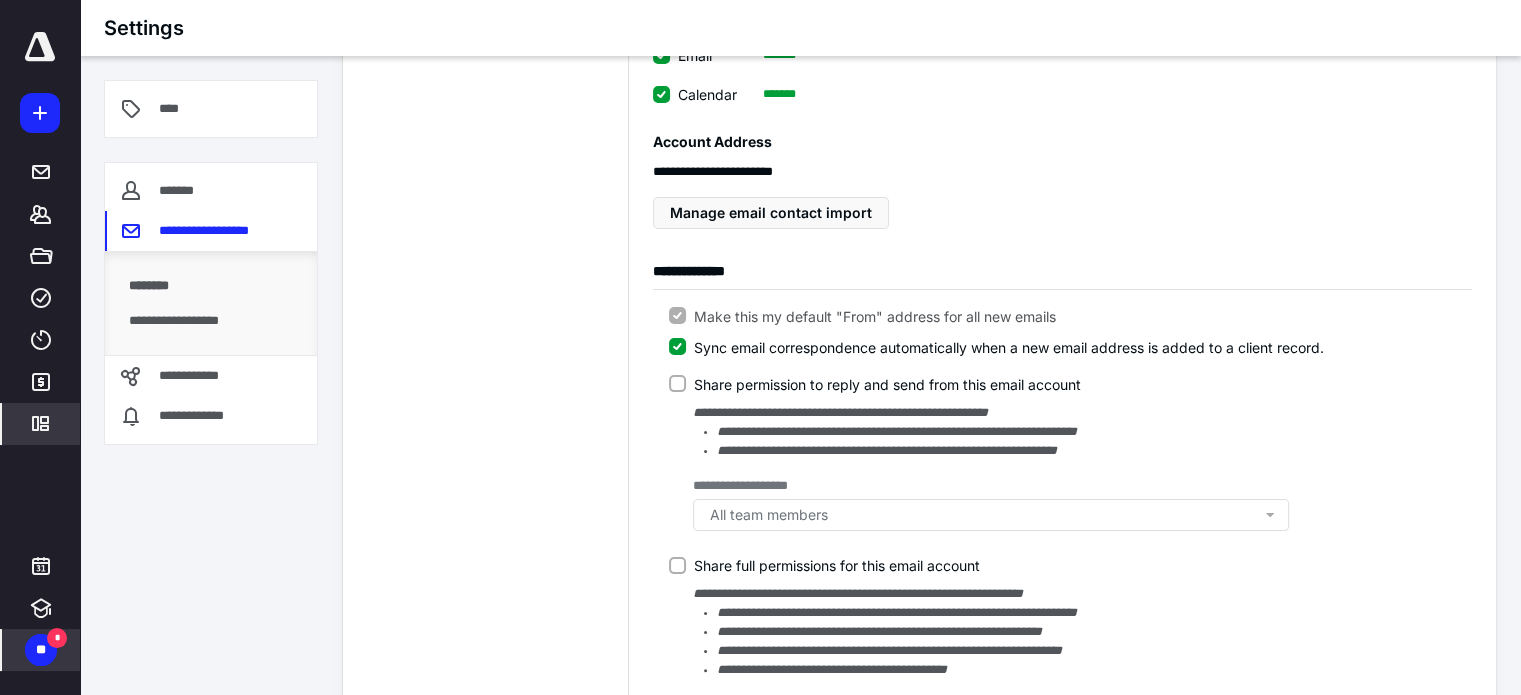 scroll, scrollTop: 300, scrollLeft: 0, axis: vertical 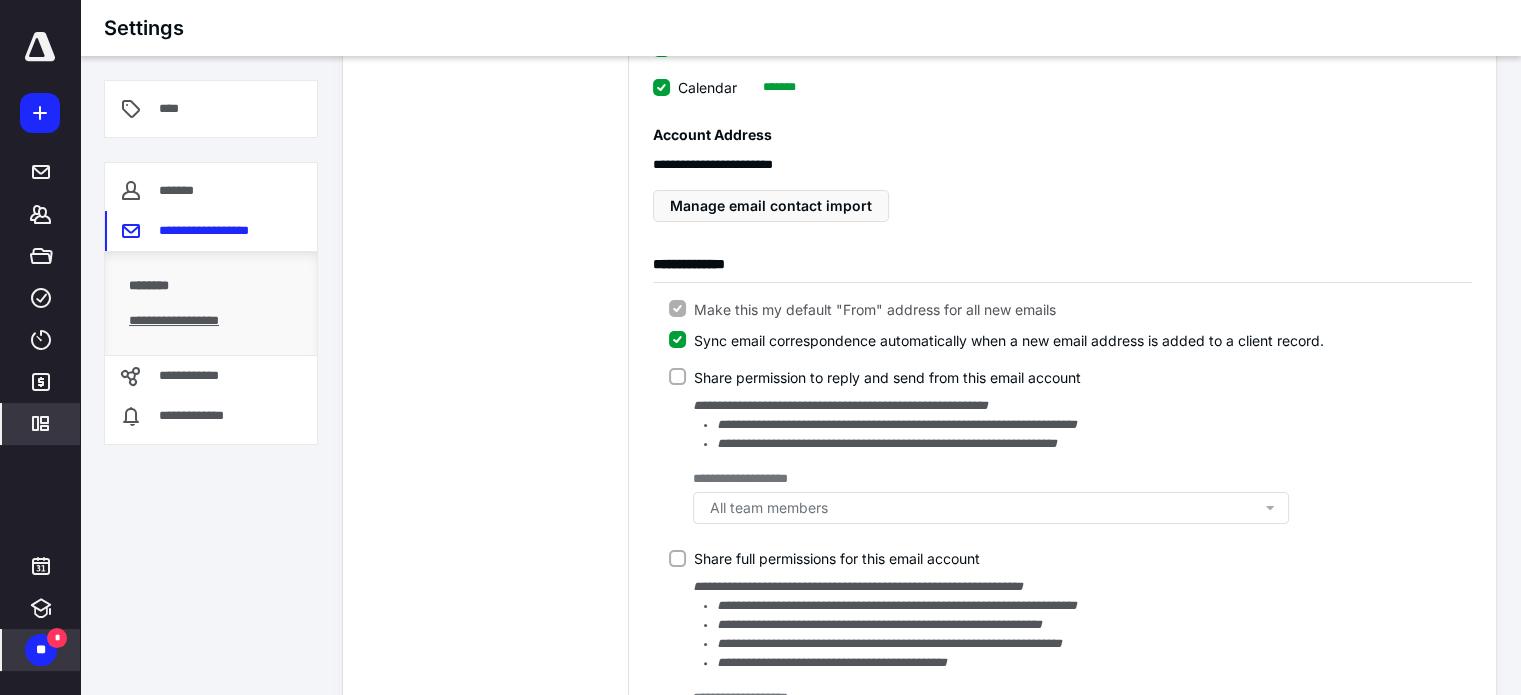 click on "**********" at bounding box center [211, 329] 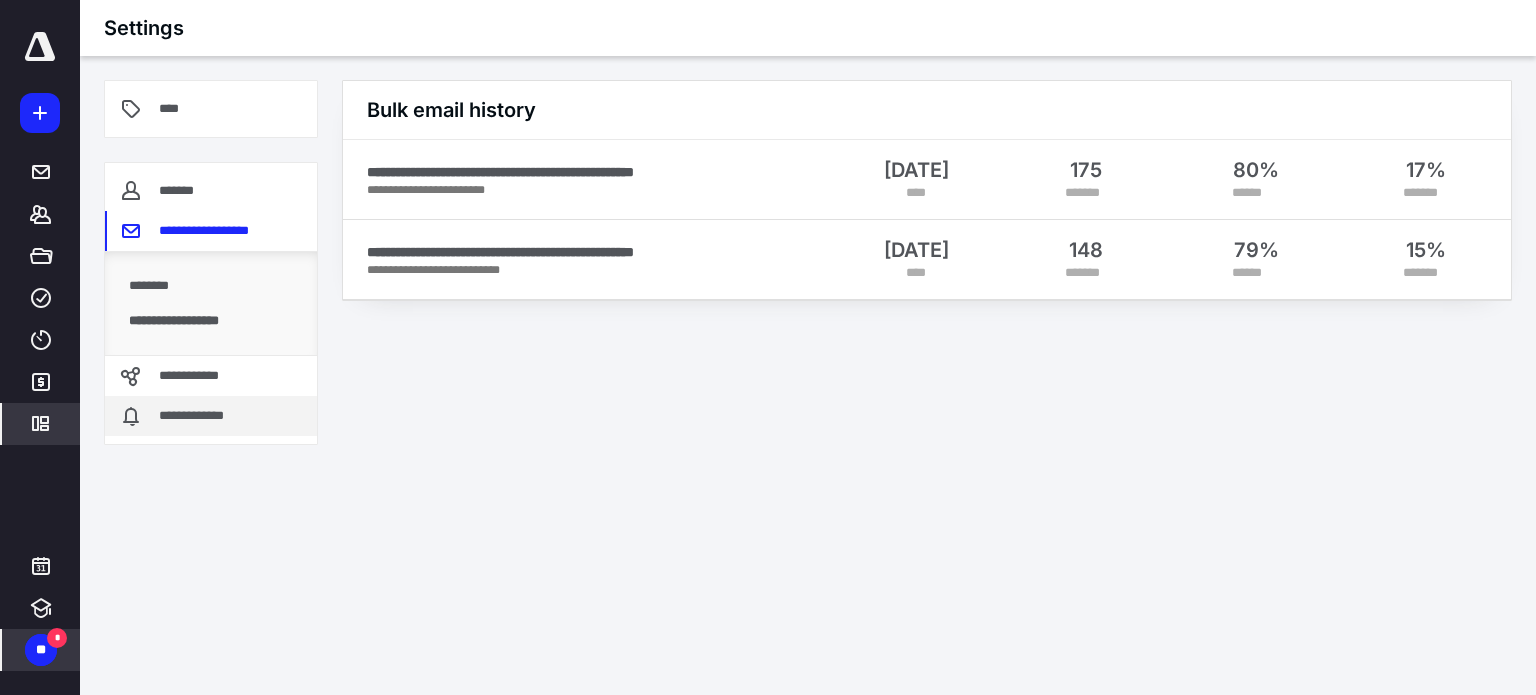 click on "**********" at bounding box center [198, 416] 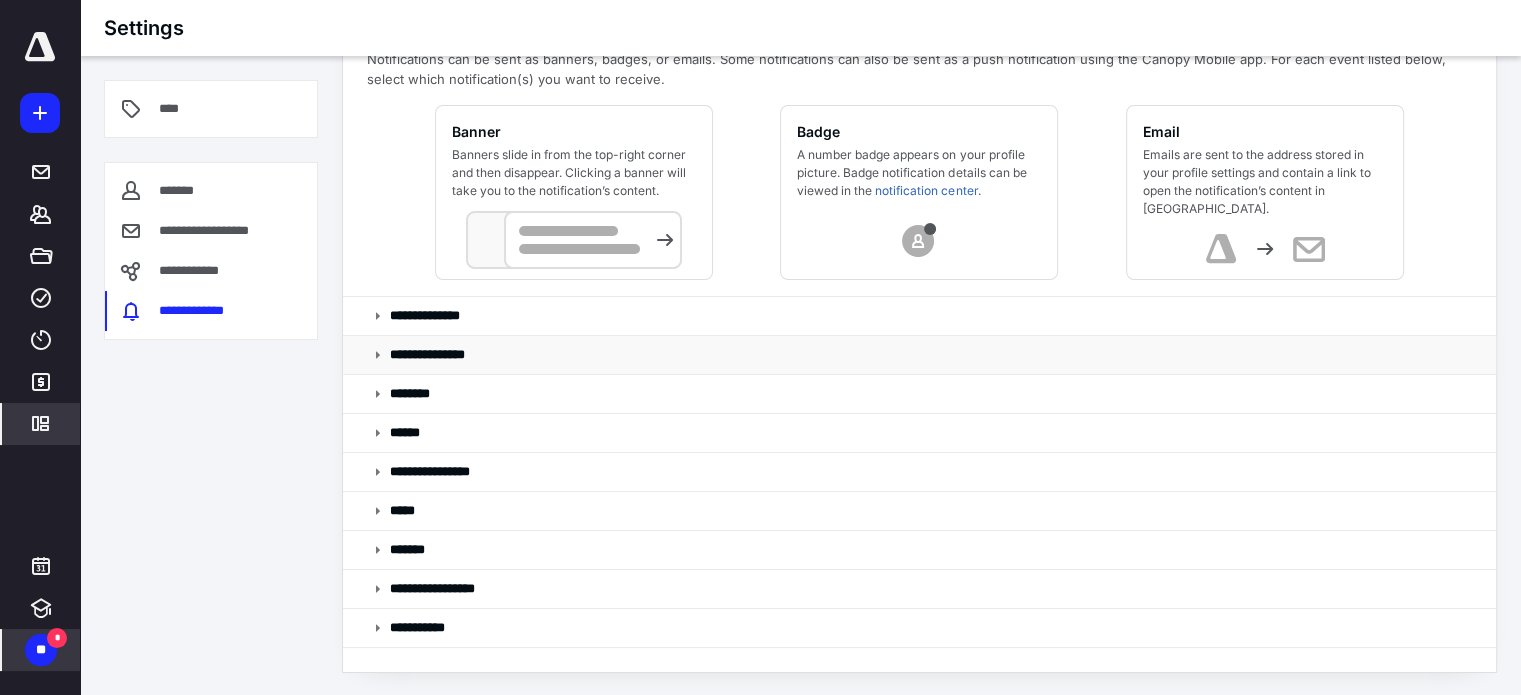 scroll, scrollTop: 78, scrollLeft: 0, axis: vertical 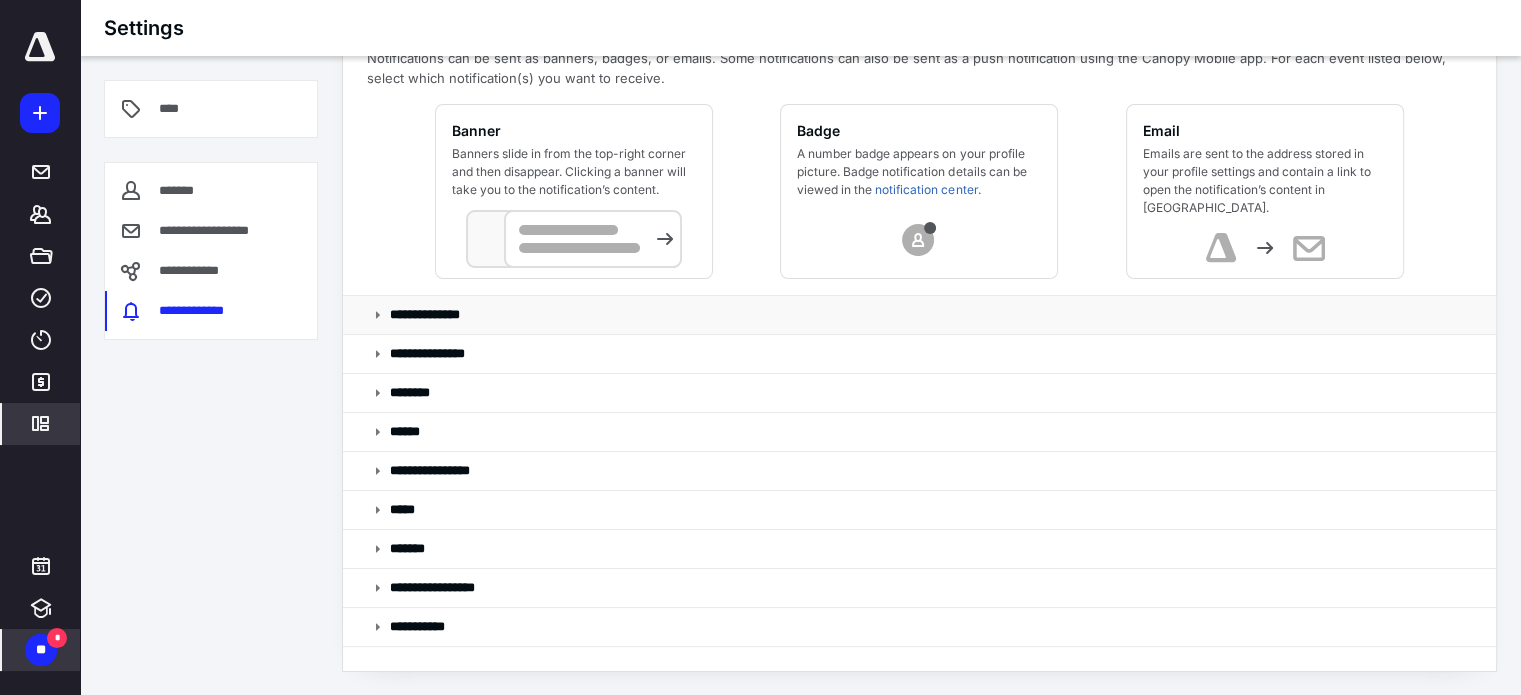 click on "**********" at bounding box center [919, 315] 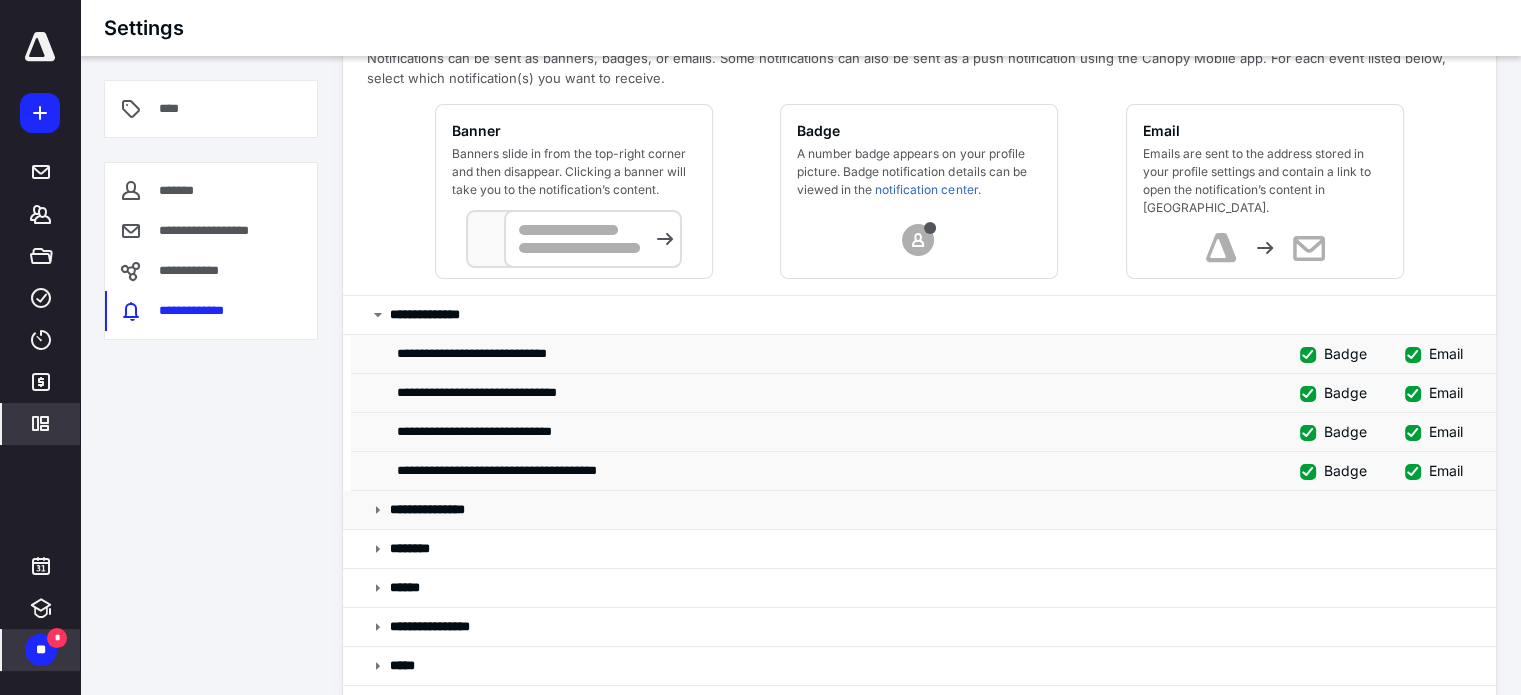click on "**********" at bounding box center [919, 510] 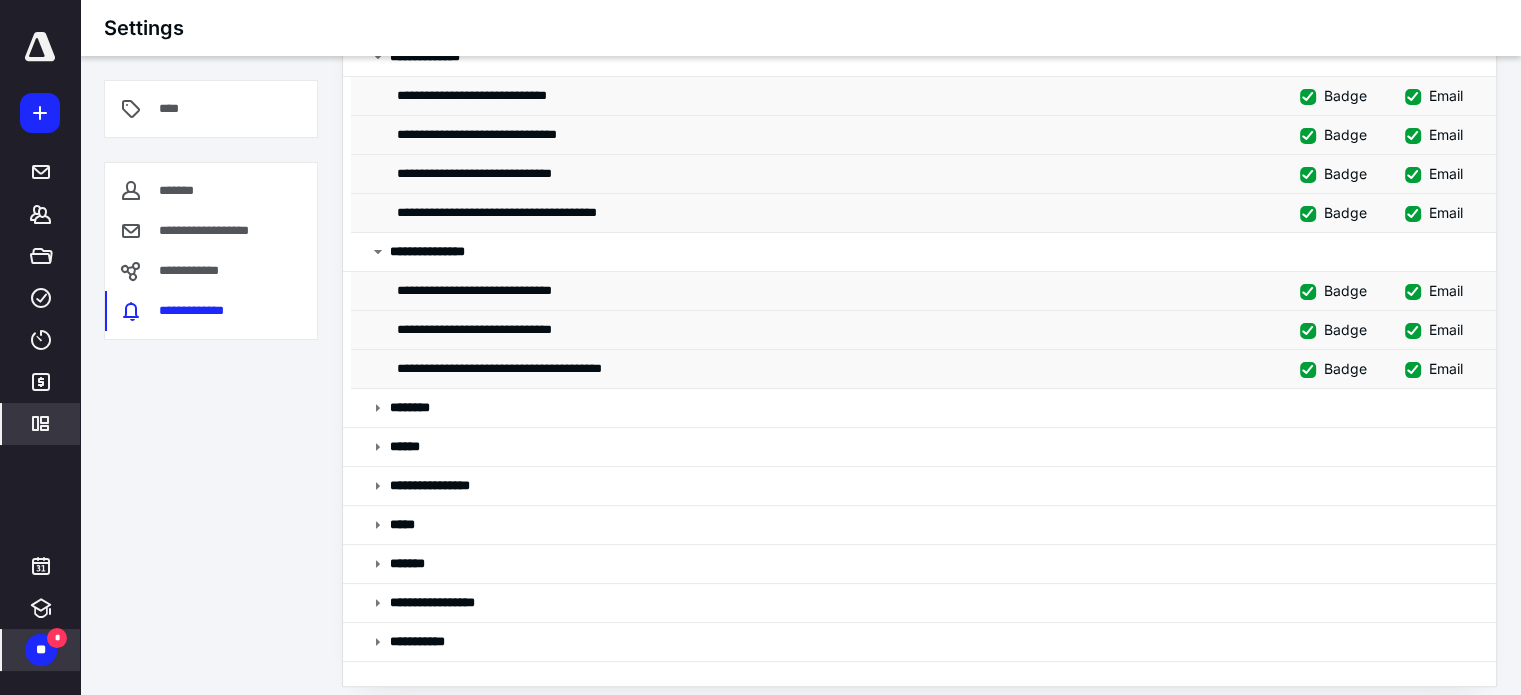 scroll, scrollTop: 351, scrollLeft: 0, axis: vertical 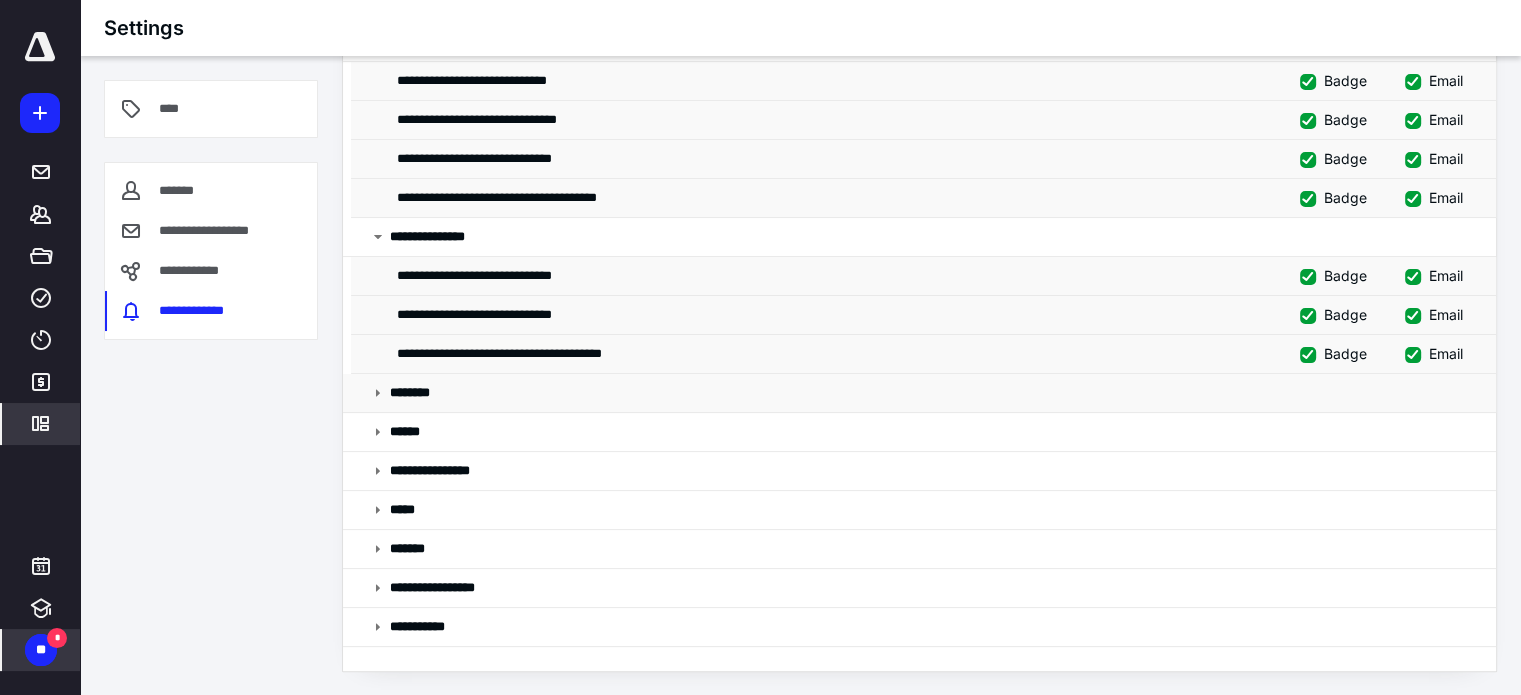 click on "********" at bounding box center (919, 393) 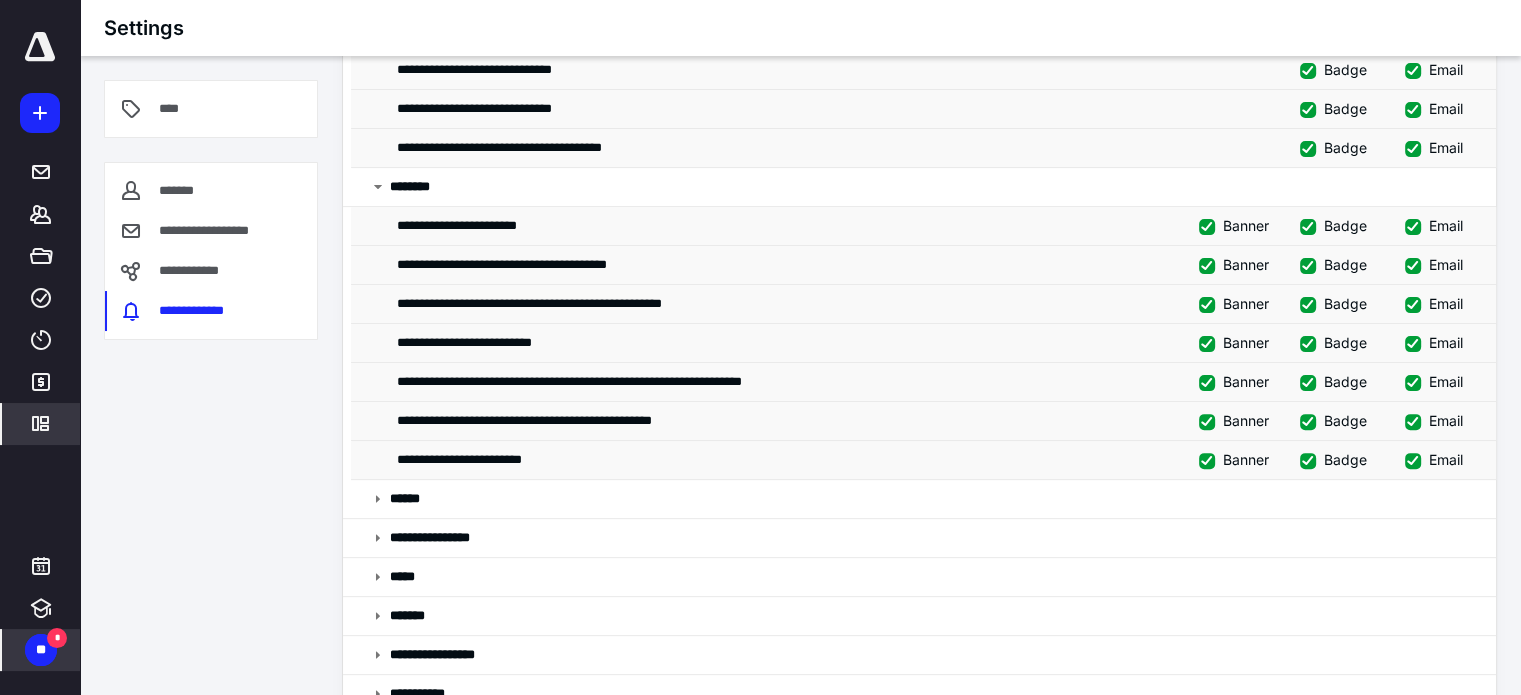 scroll, scrollTop: 624, scrollLeft: 0, axis: vertical 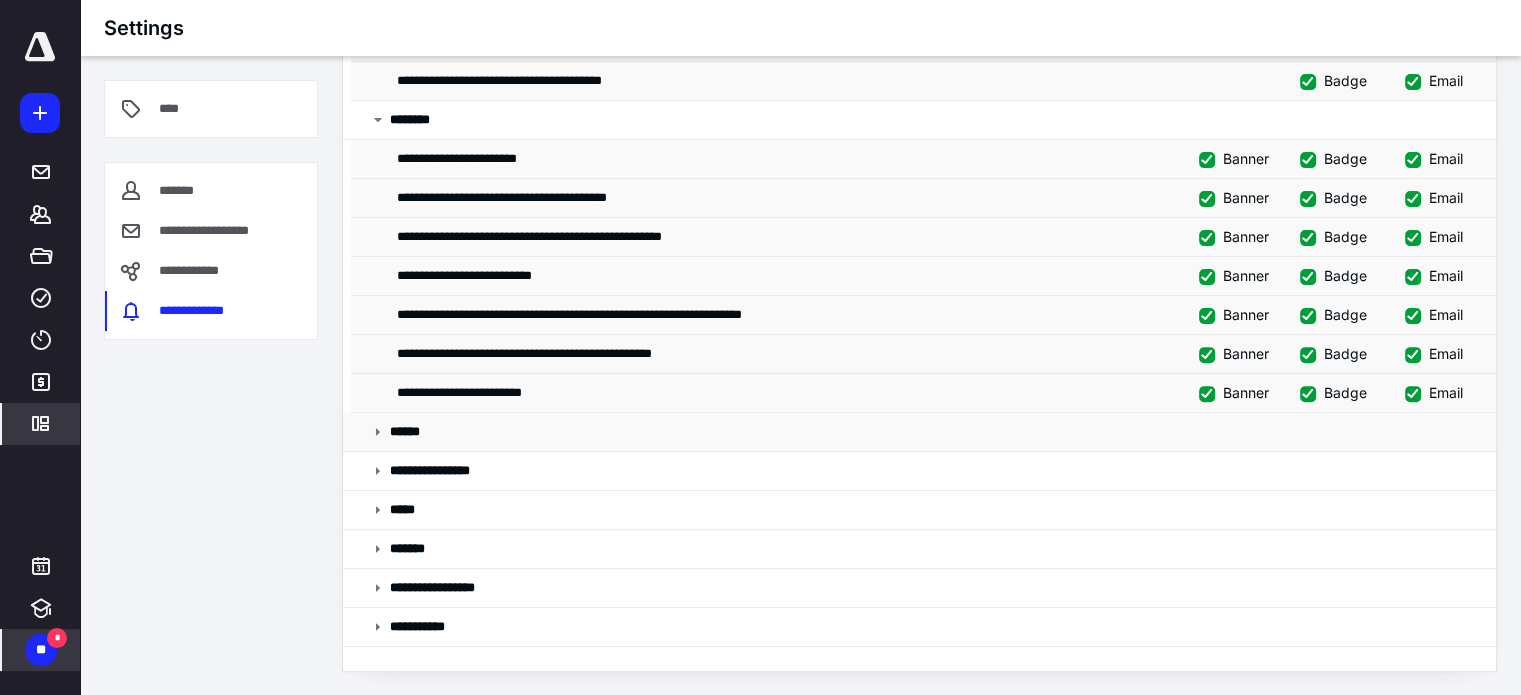 click on "******" at bounding box center [919, 432] 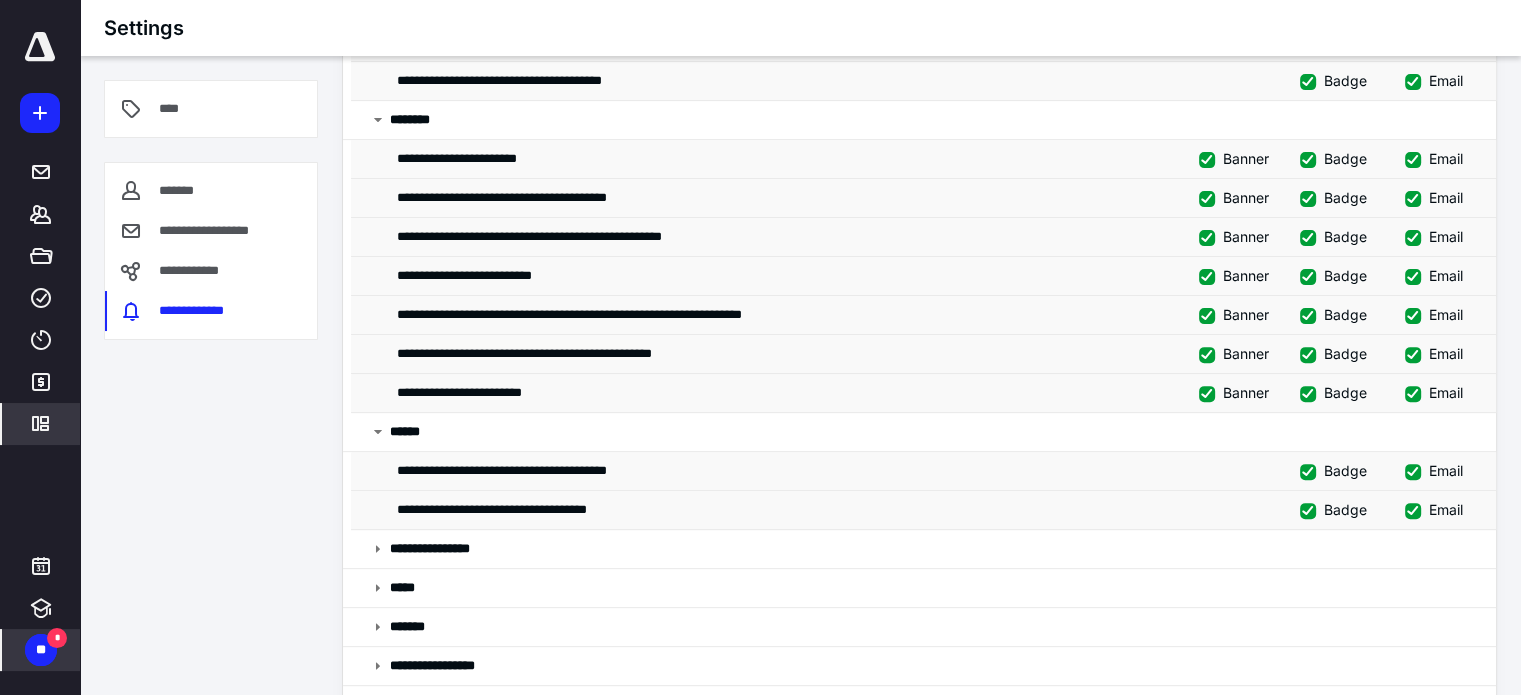 click on "Email" at bounding box center (1434, 470) 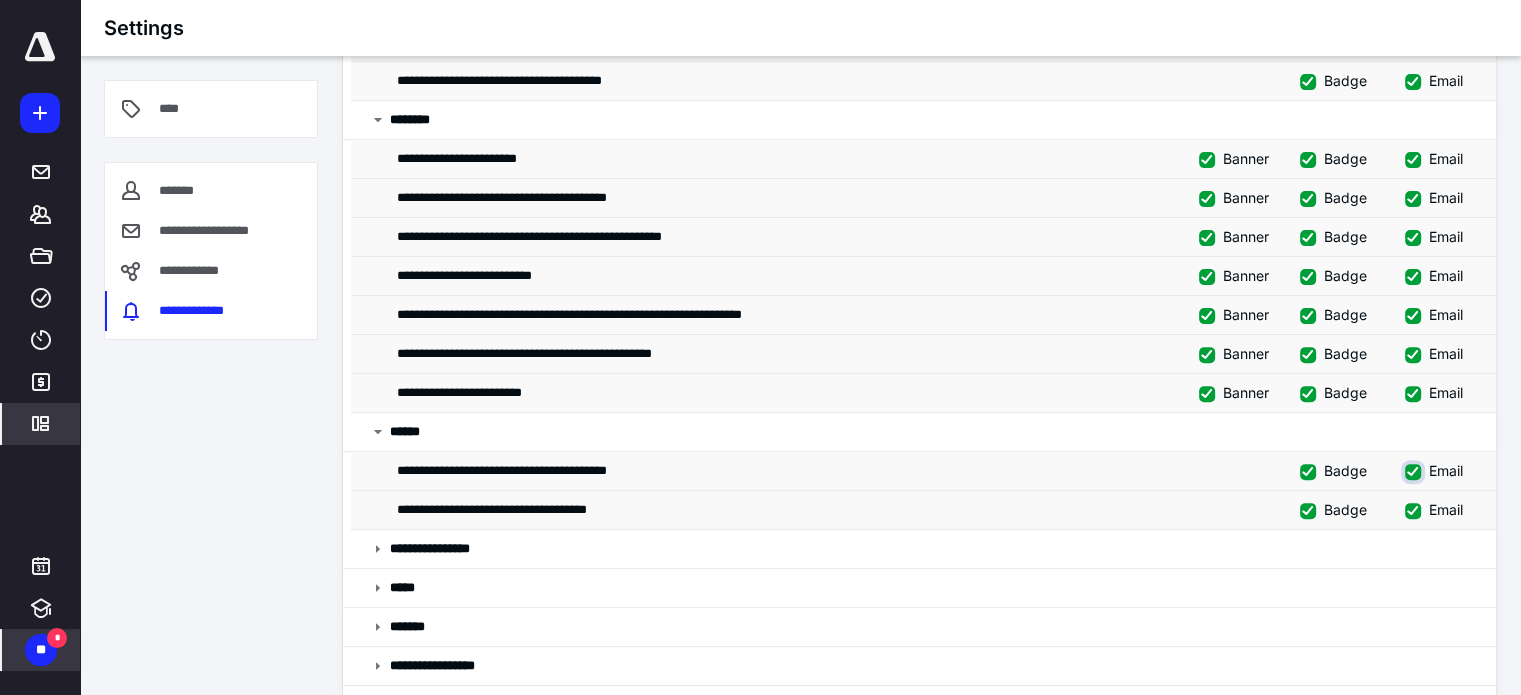 click on "Email" at bounding box center (1415, 469) 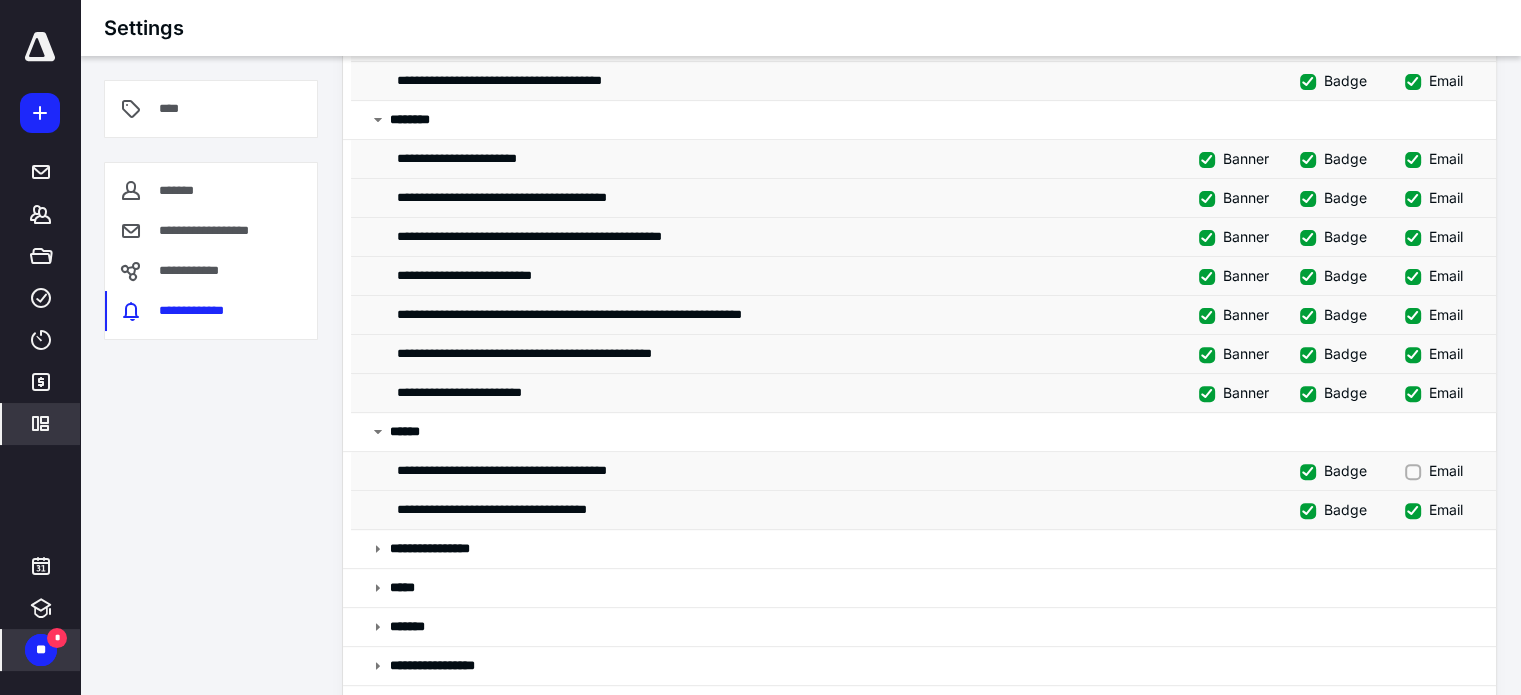 click on "Badge" at bounding box center (1333, 470) 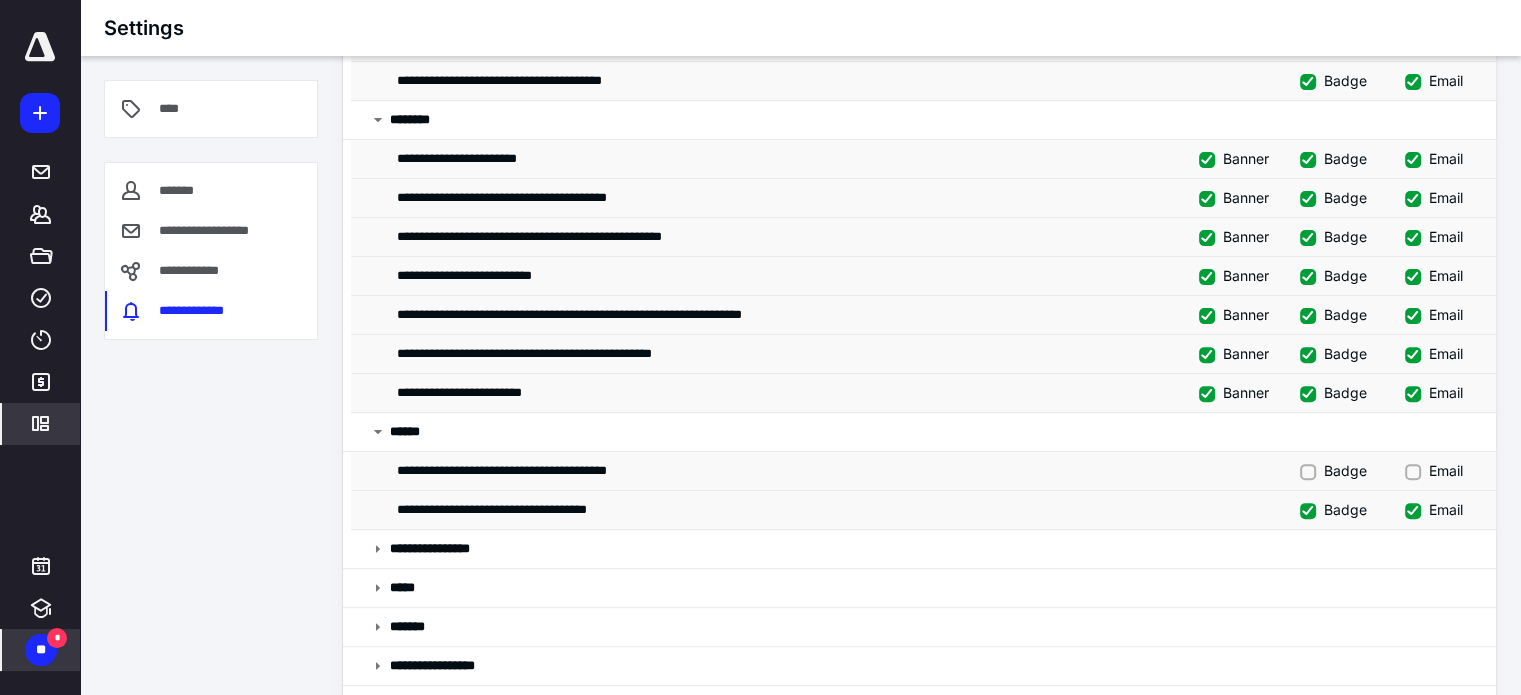 click on "Badge" at bounding box center (1333, 470) 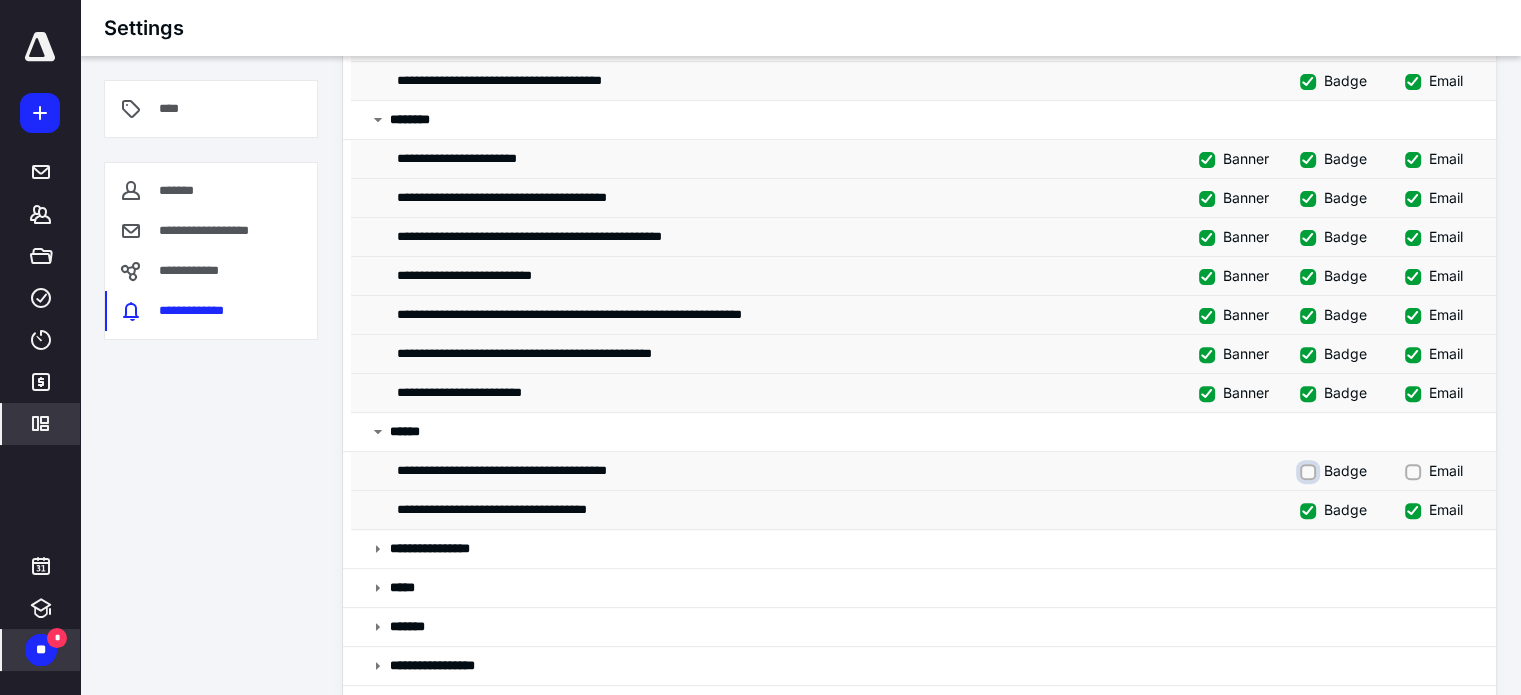 click on "Badge" at bounding box center (1310, 469) 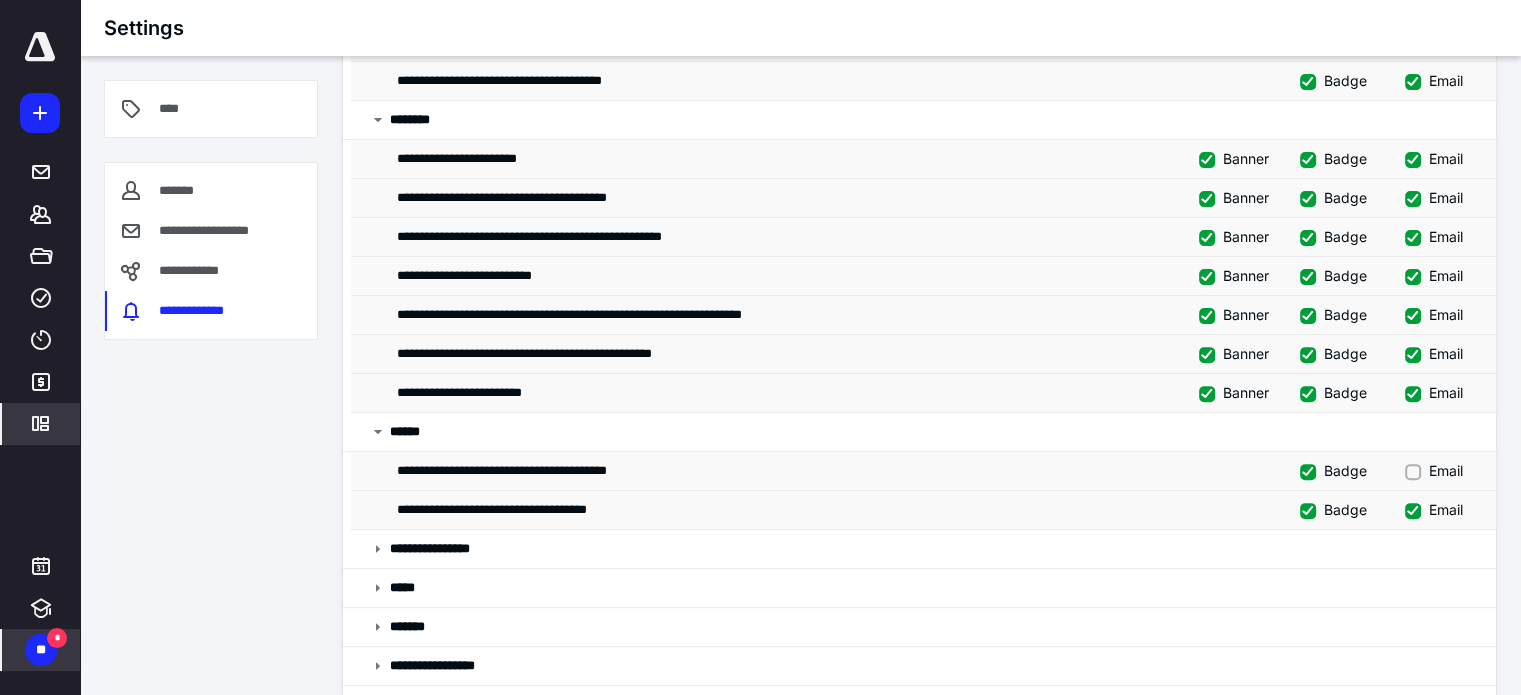 click on "Email" at bounding box center (1434, 470) 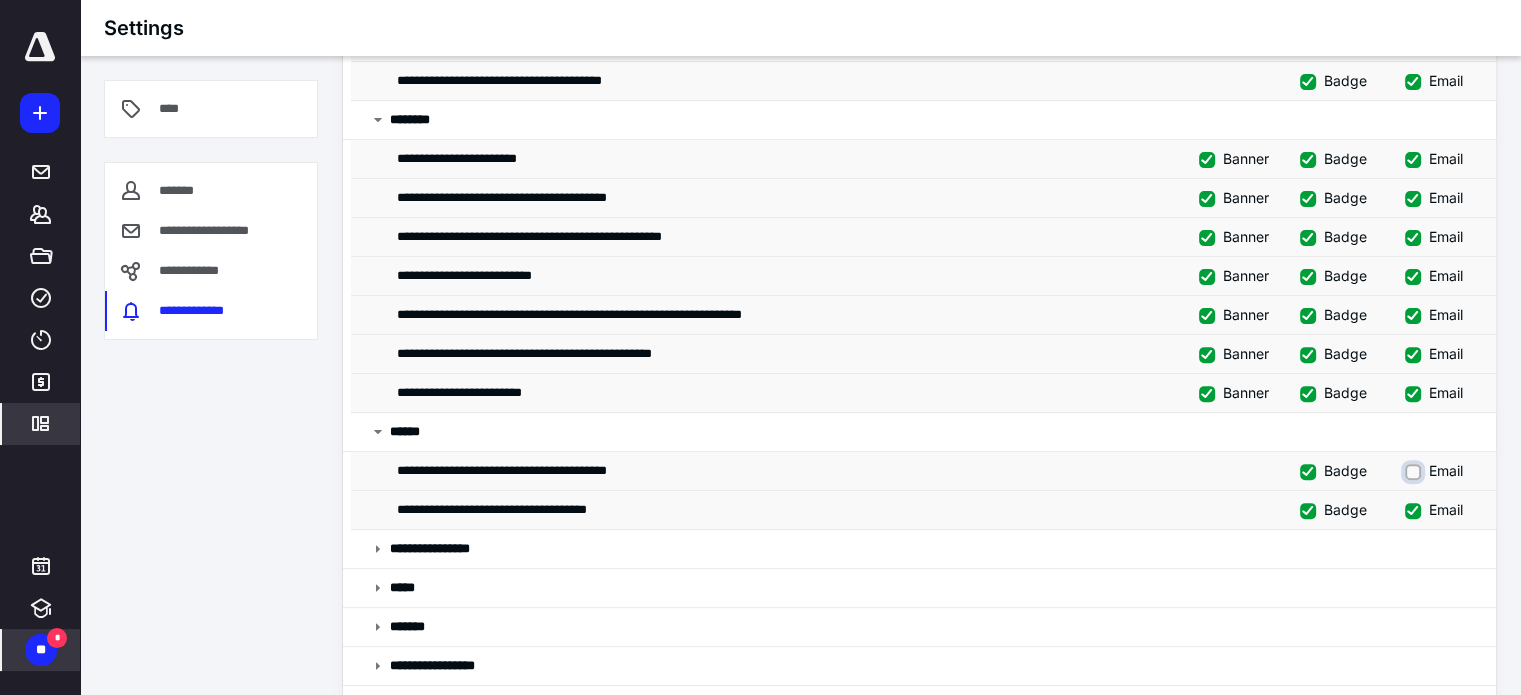checkbox on "true" 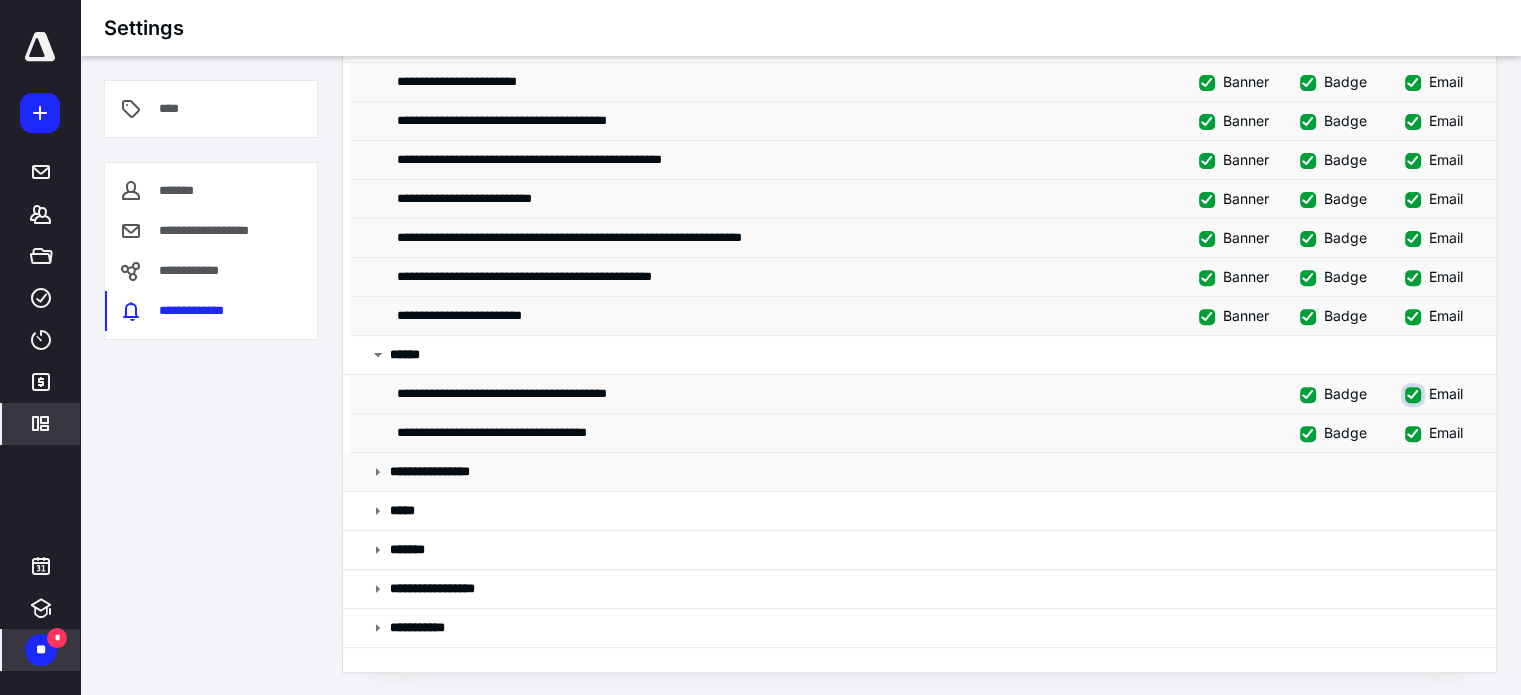 scroll, scrollTop: 702, scrollLeft: 0, axis: vertical 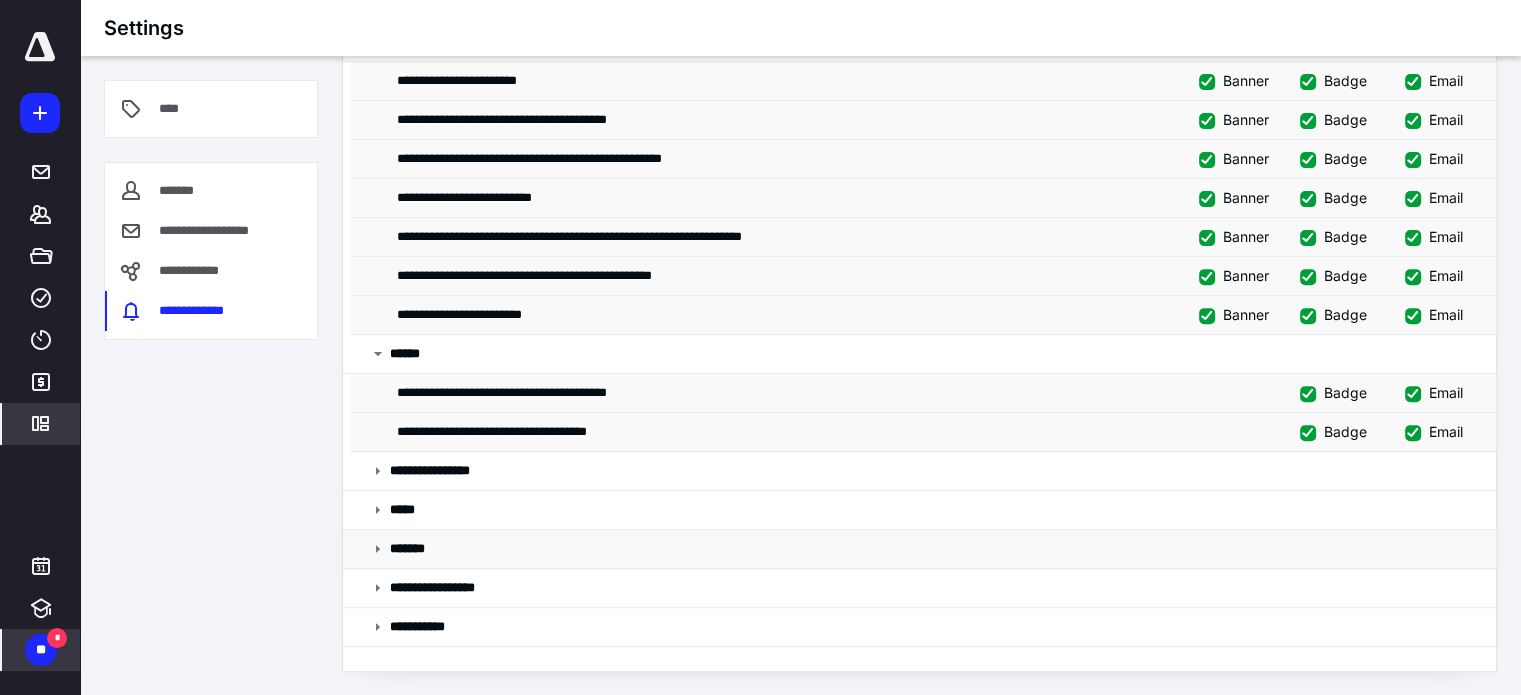 click on "*******" at bounding box center (919, 549) 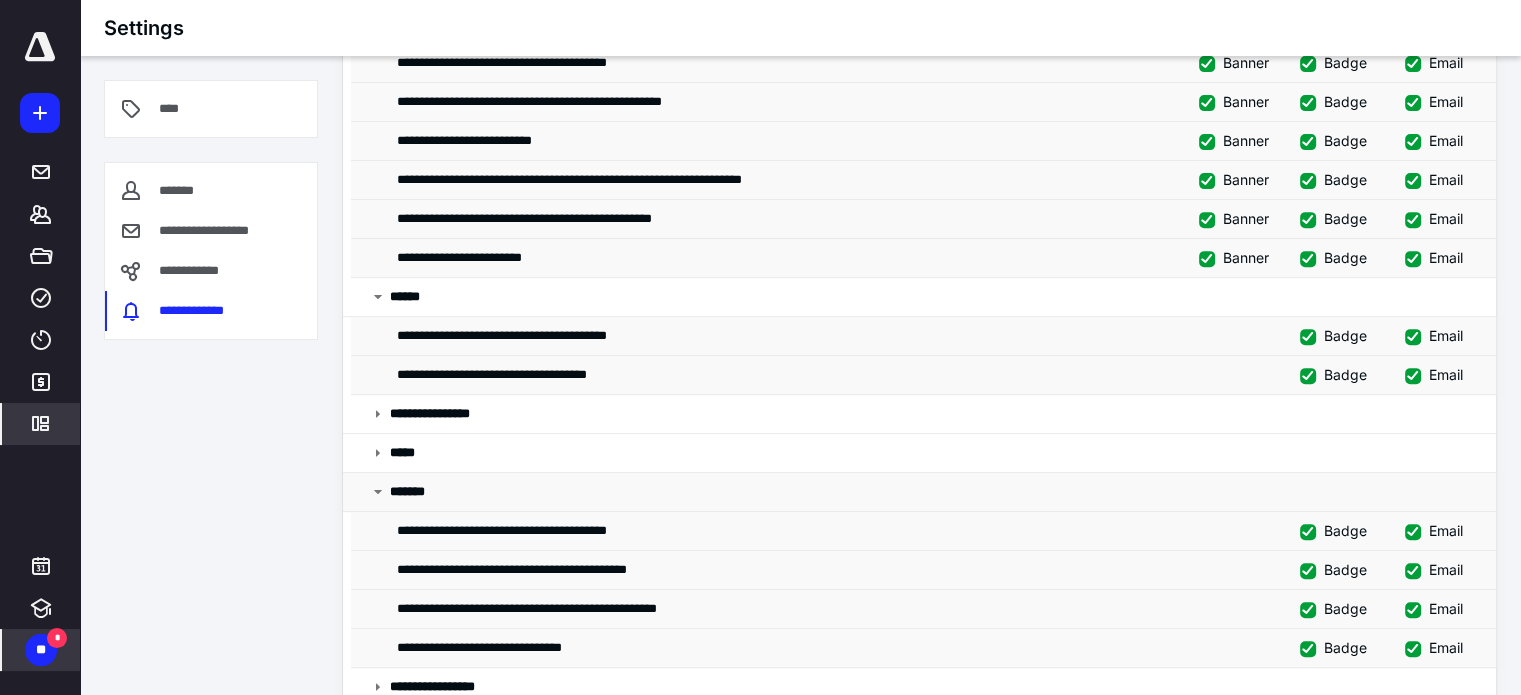 scroll, scrollTop: 758, scrollLeft: 0, axis: vertical 